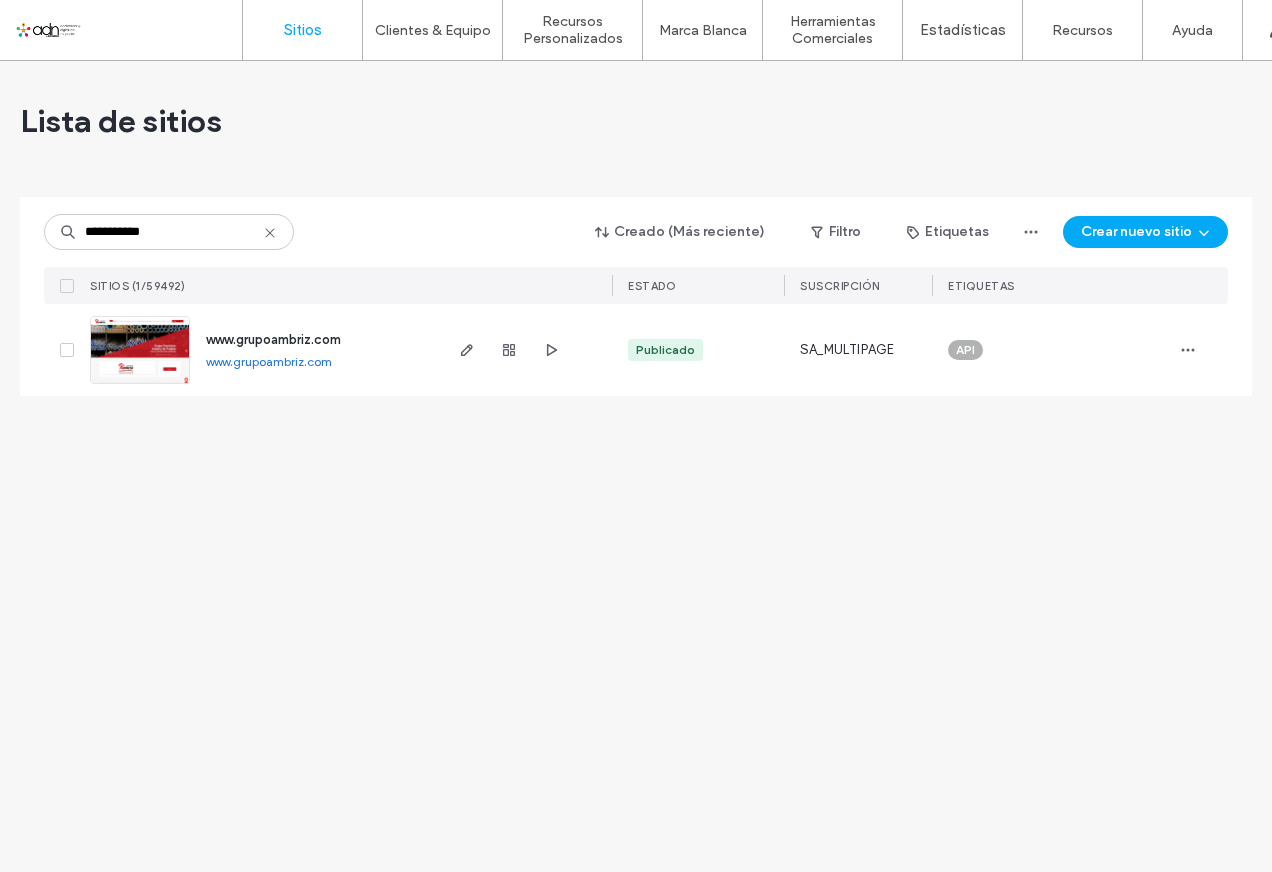 scroll, scrollTop: 0, scrollLeft: 0, axis: both 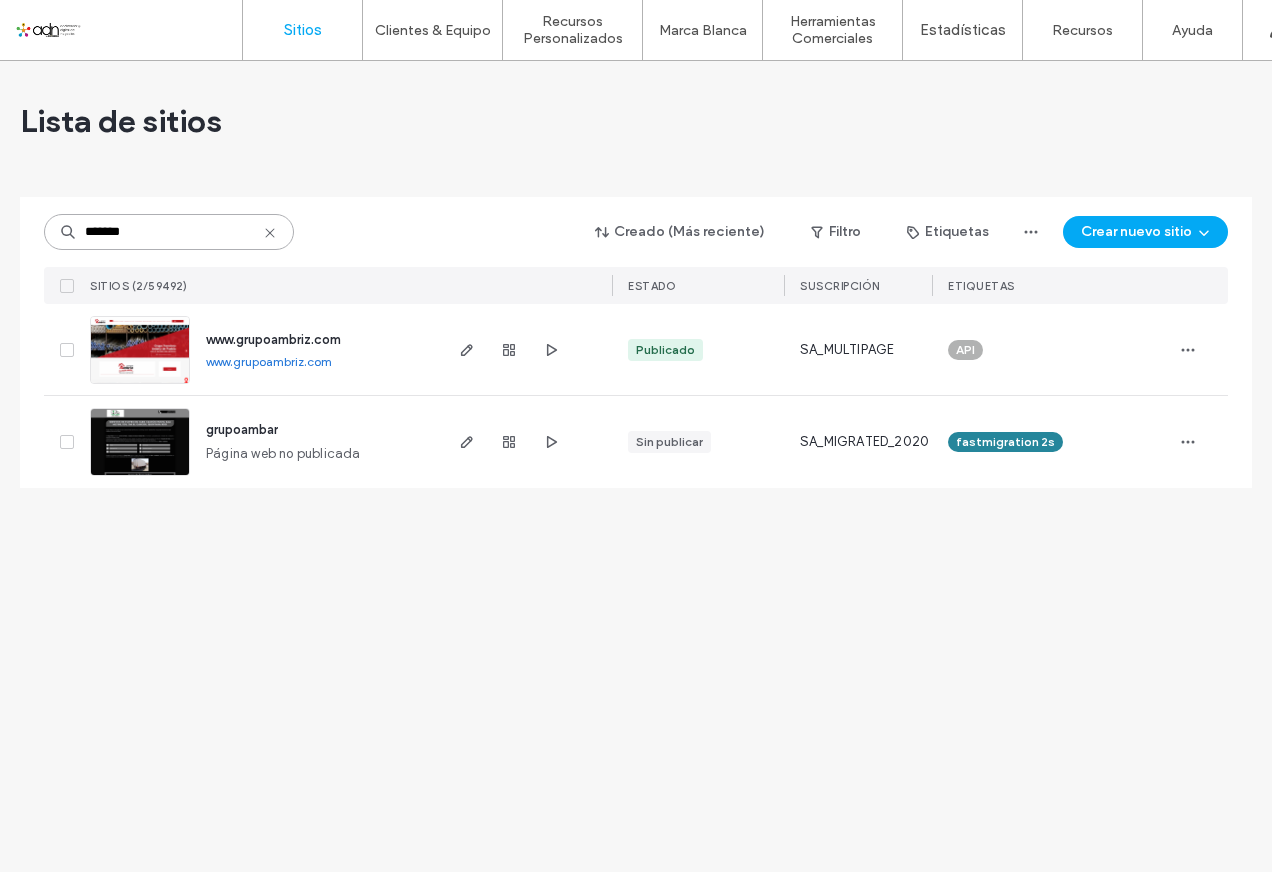 type on "*******" 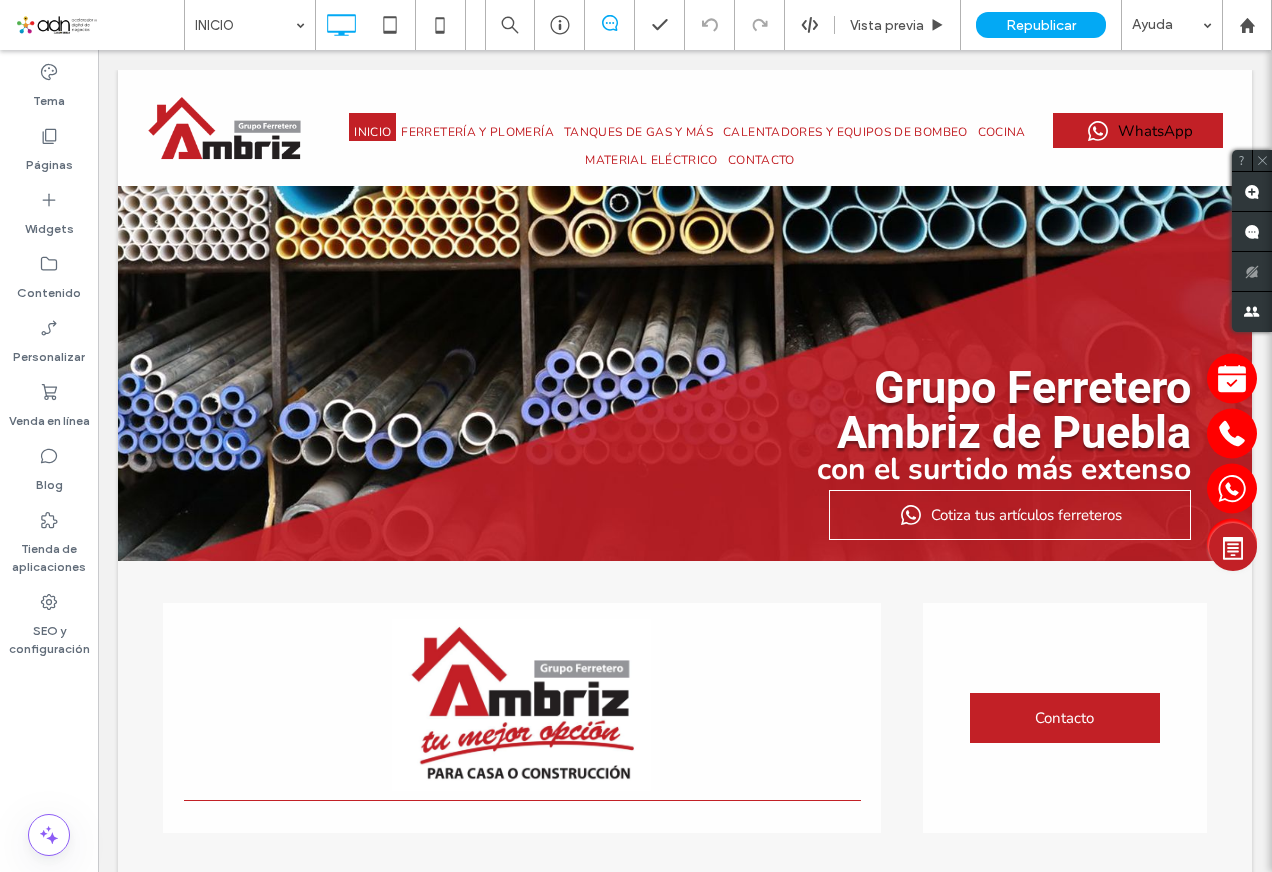 scroll, scrollTop: 300, scrollLeft: 0, axis: vertical 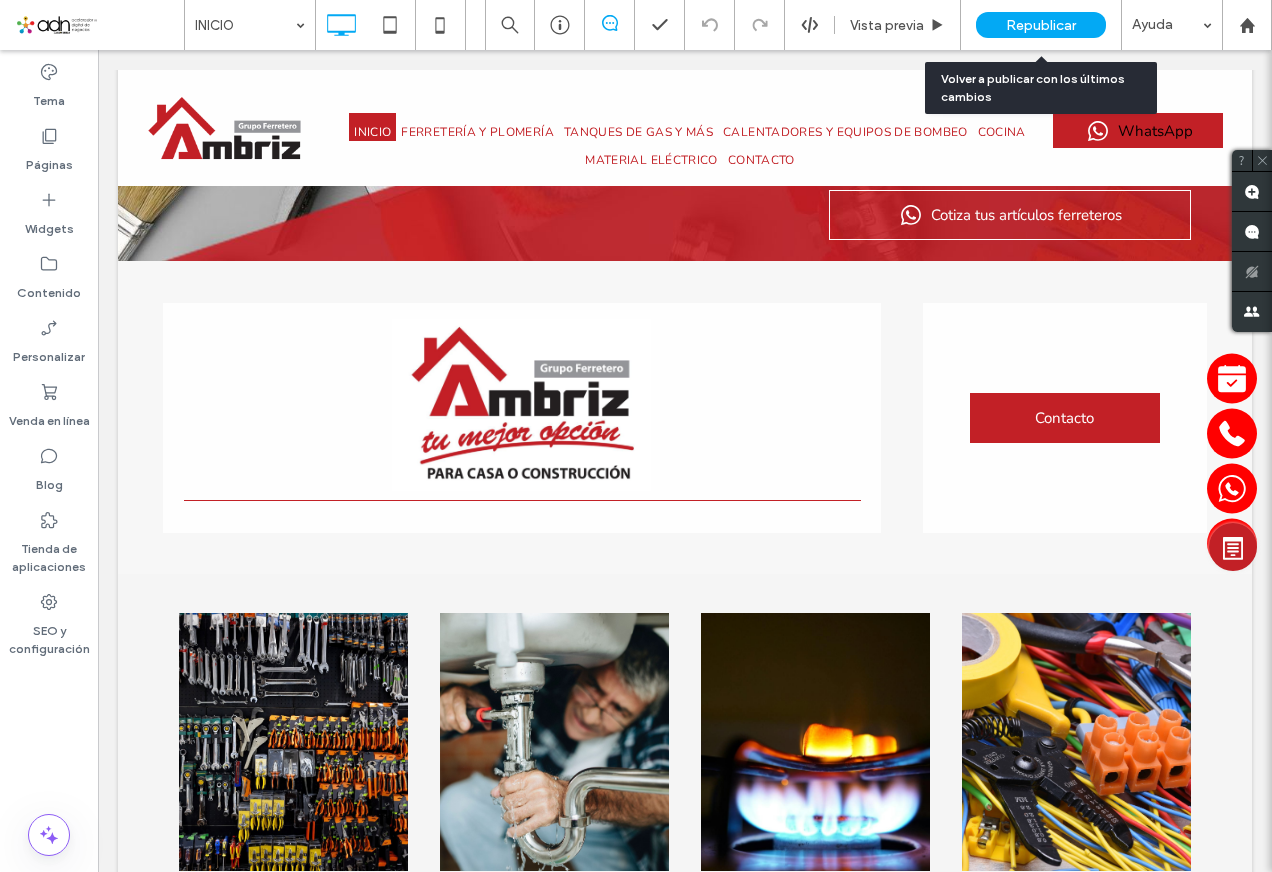 click on "Republicar" at bounding box center (1041, 25) 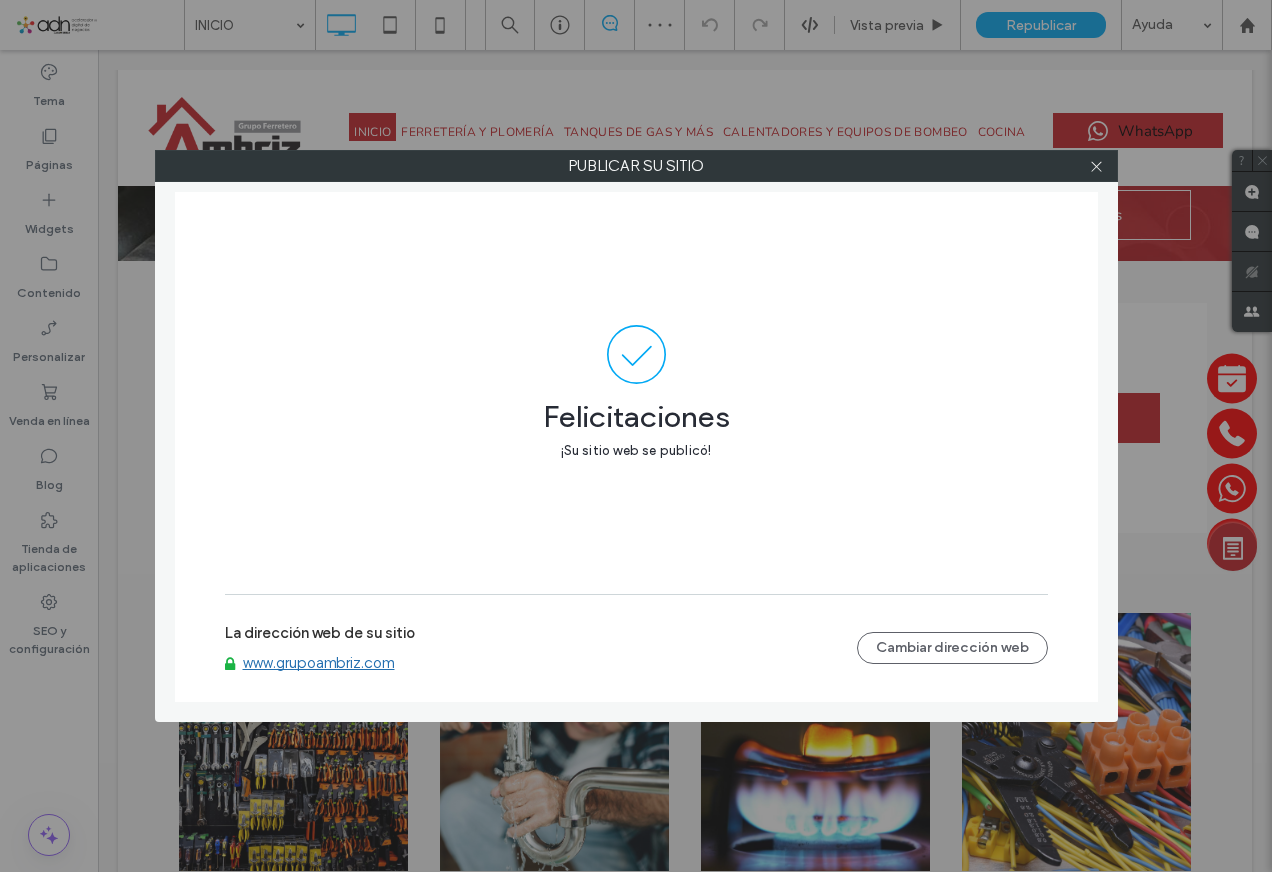 drag, startPoint x: 1093, startPoint y: 170, endPoint x: 907, endPoint y: 134, distance: 189.45184 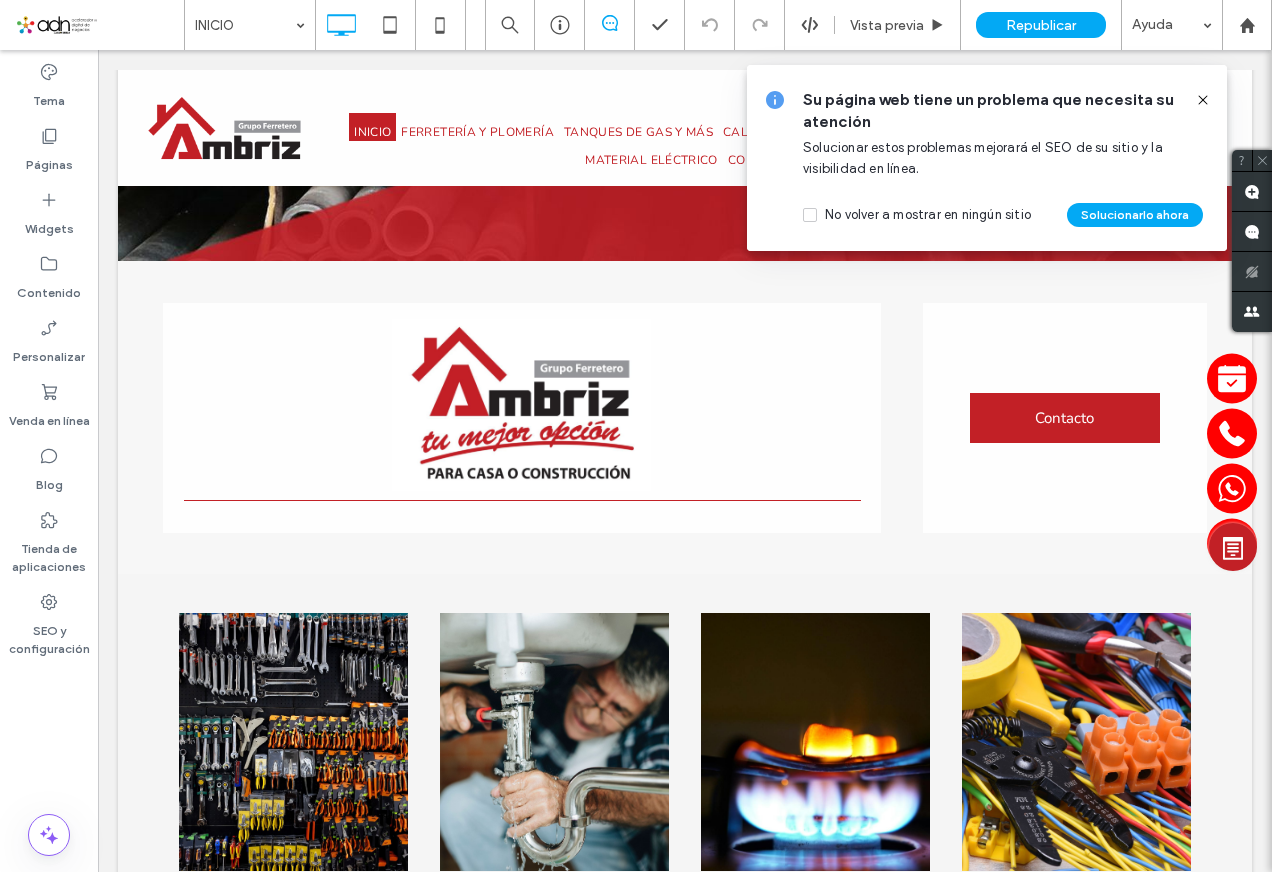 click 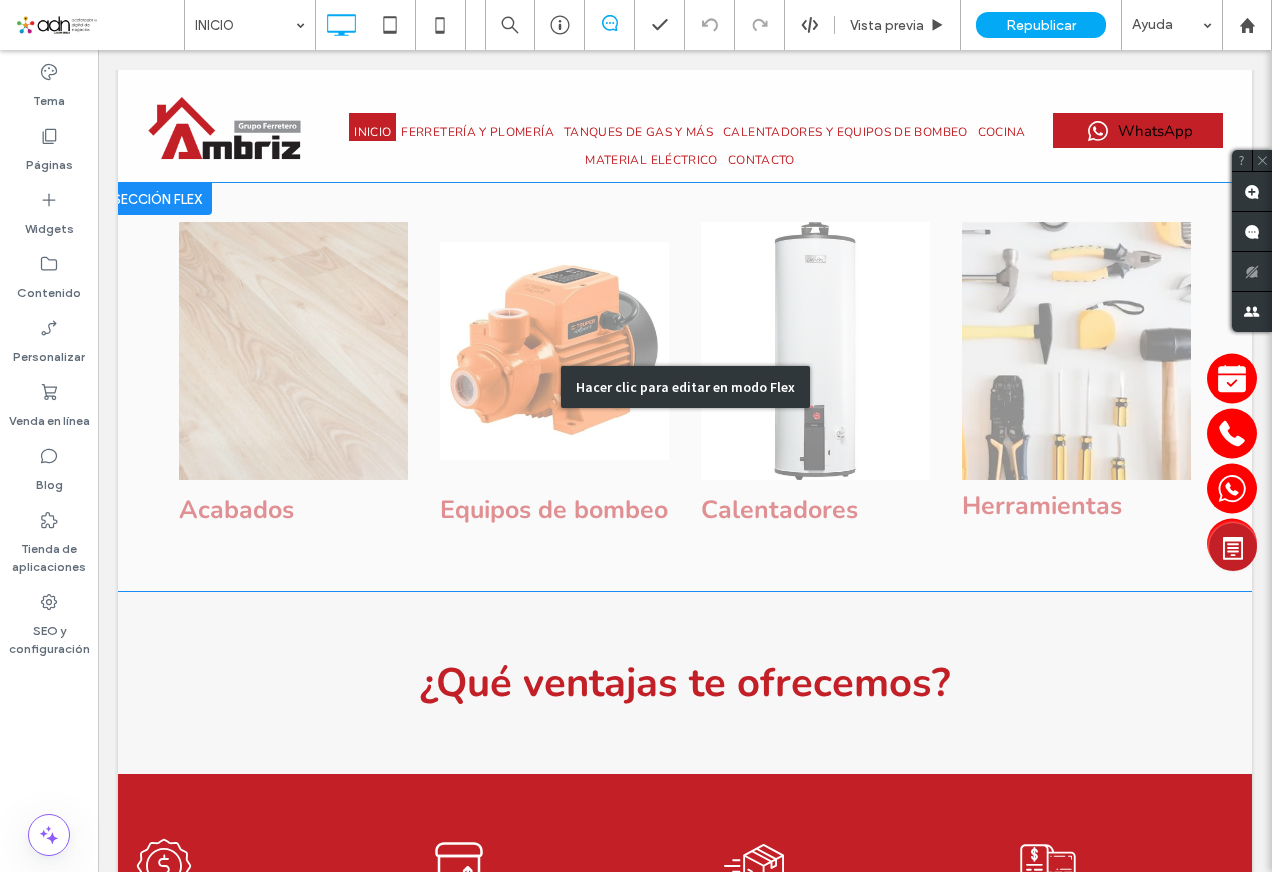 scroll, scrollTop: 1100, scrollLeft: 0, axis: vertical 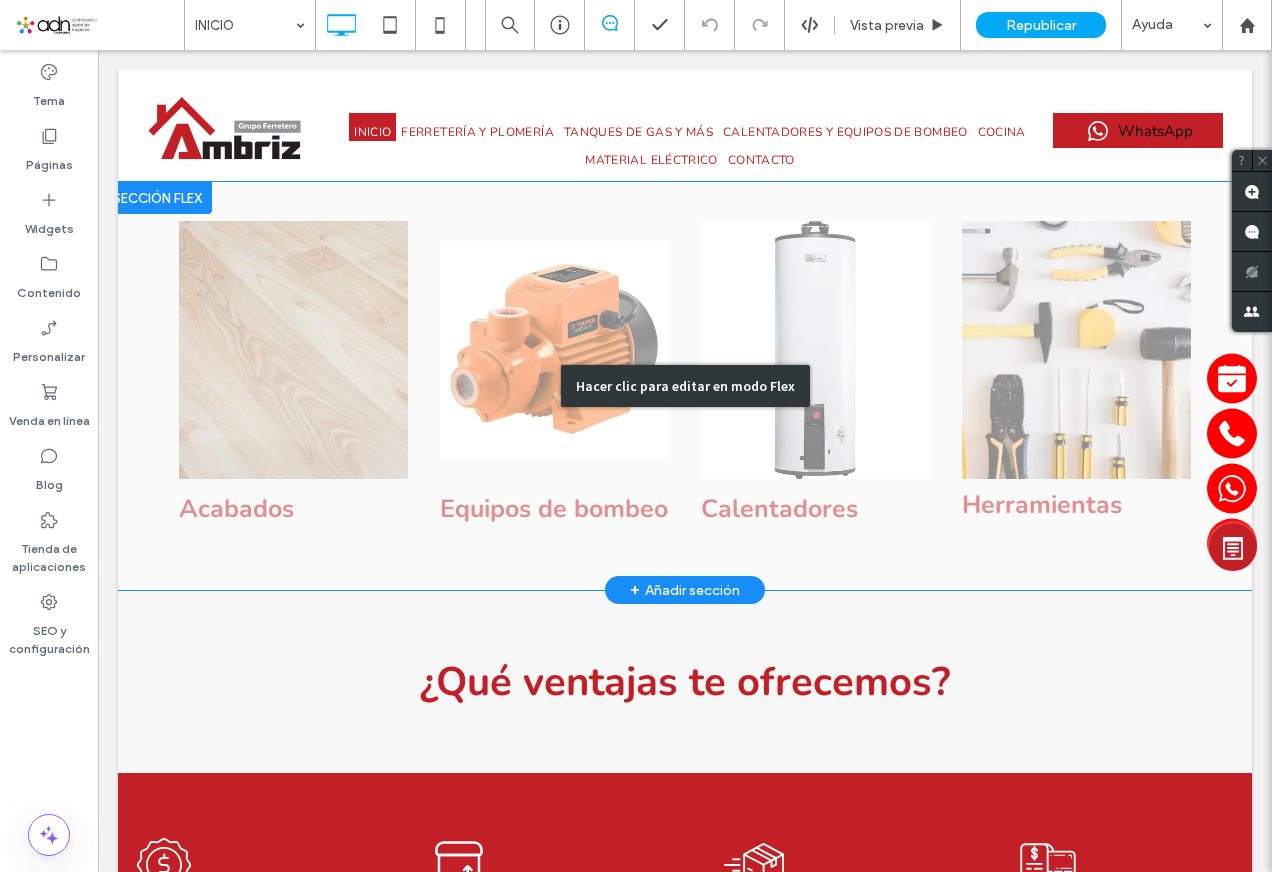 click on "Hacer clic para editar en modo Flex" at bounding box center [685, 386] 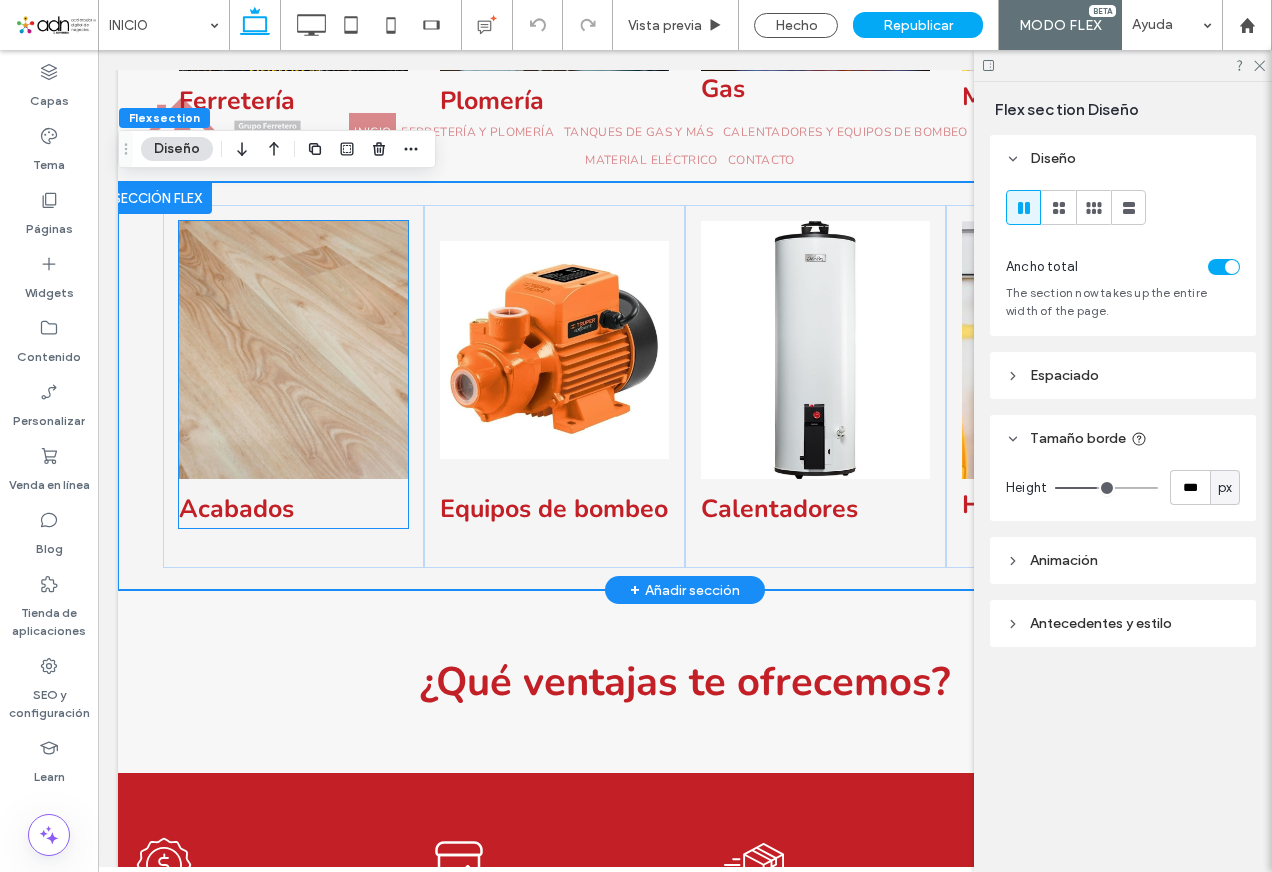 click at bounding box center [293, 350] 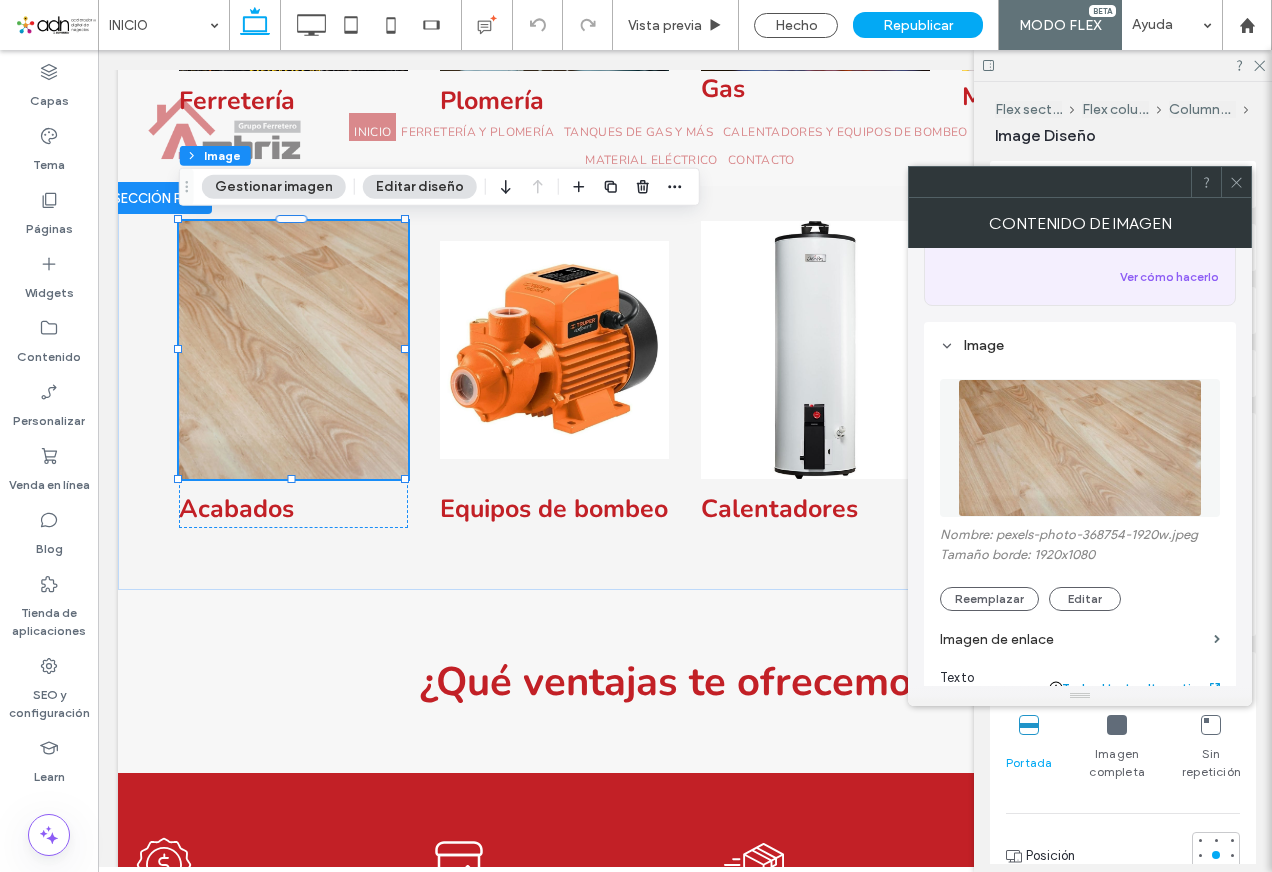scroll, scrollTop: 300, scrollLeft: 0, axis: vertical 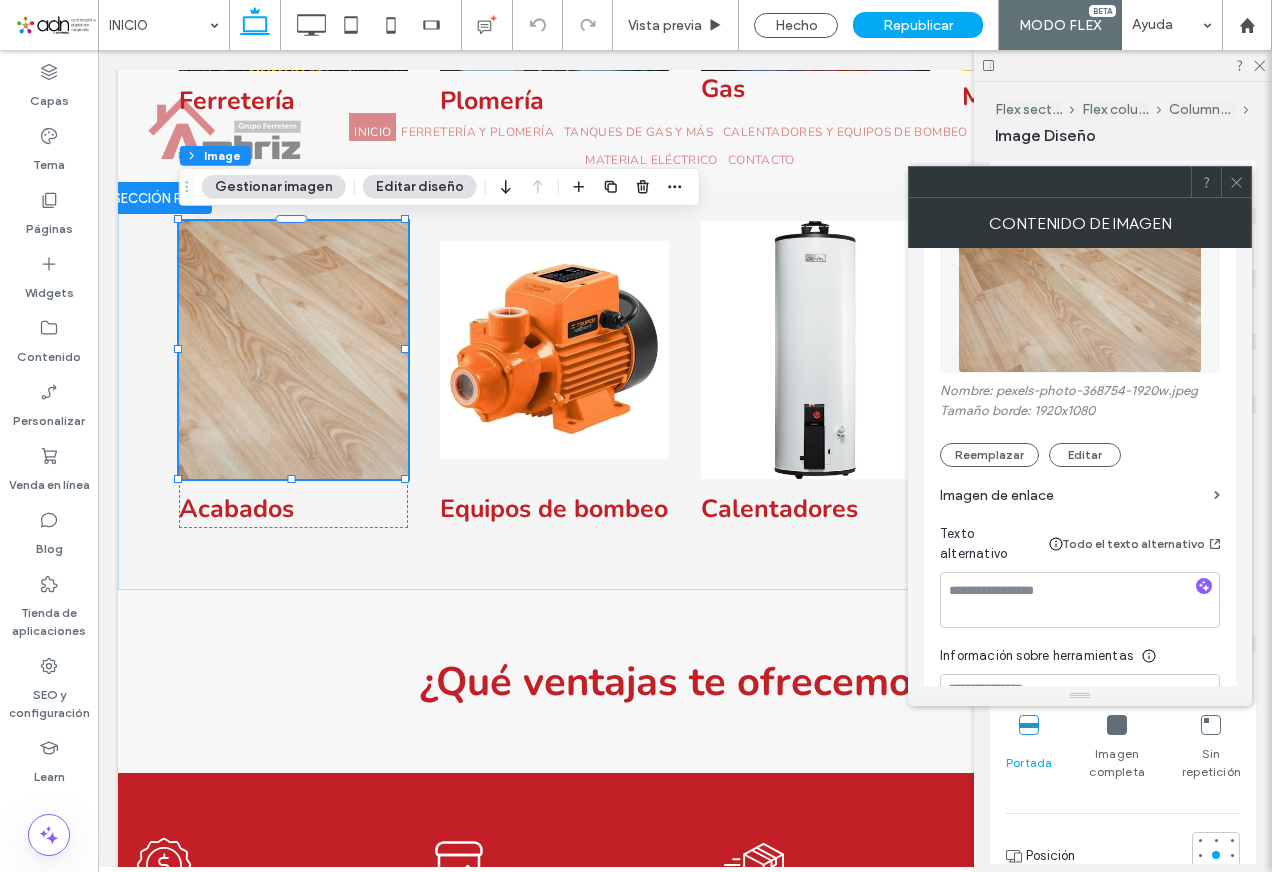 click on "Nombre: pexels-photo-368754-1920w.jpeg Tamaño borde: 1920x1080 Reemplazar Editar" at bounding box center (1080, 425) 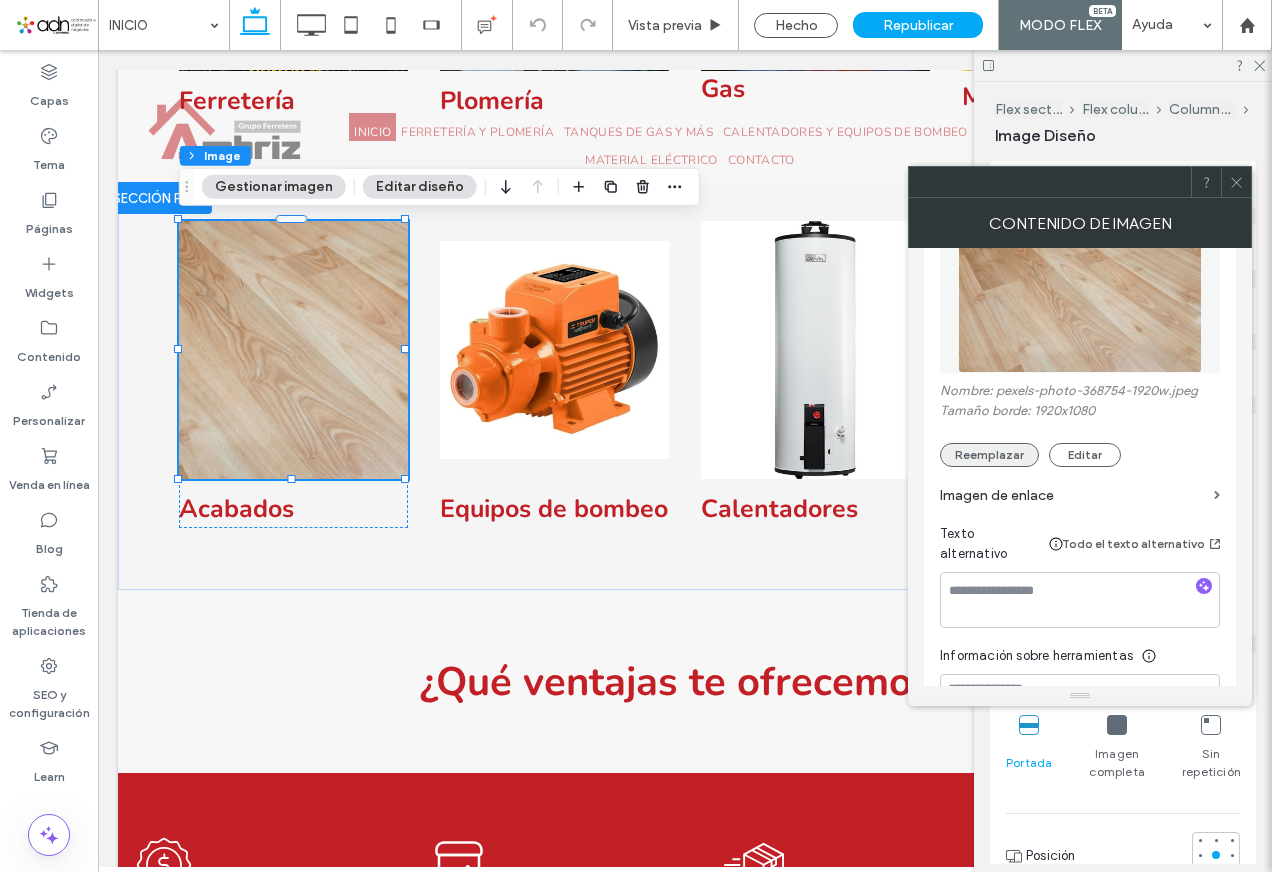 click on "Reemplazar" at bounding box center [989, 455] 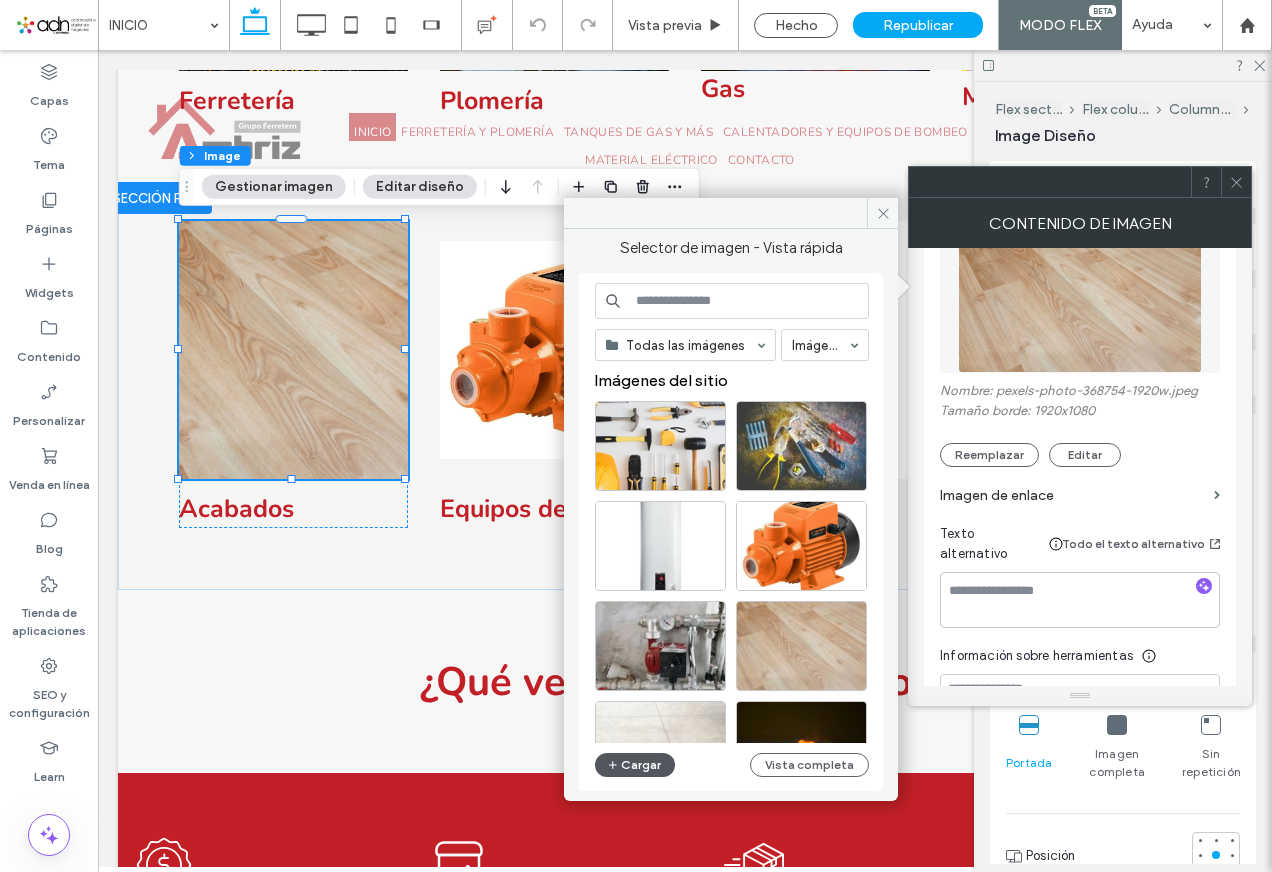 click on "Cargar" at bounding box center (635, 765) 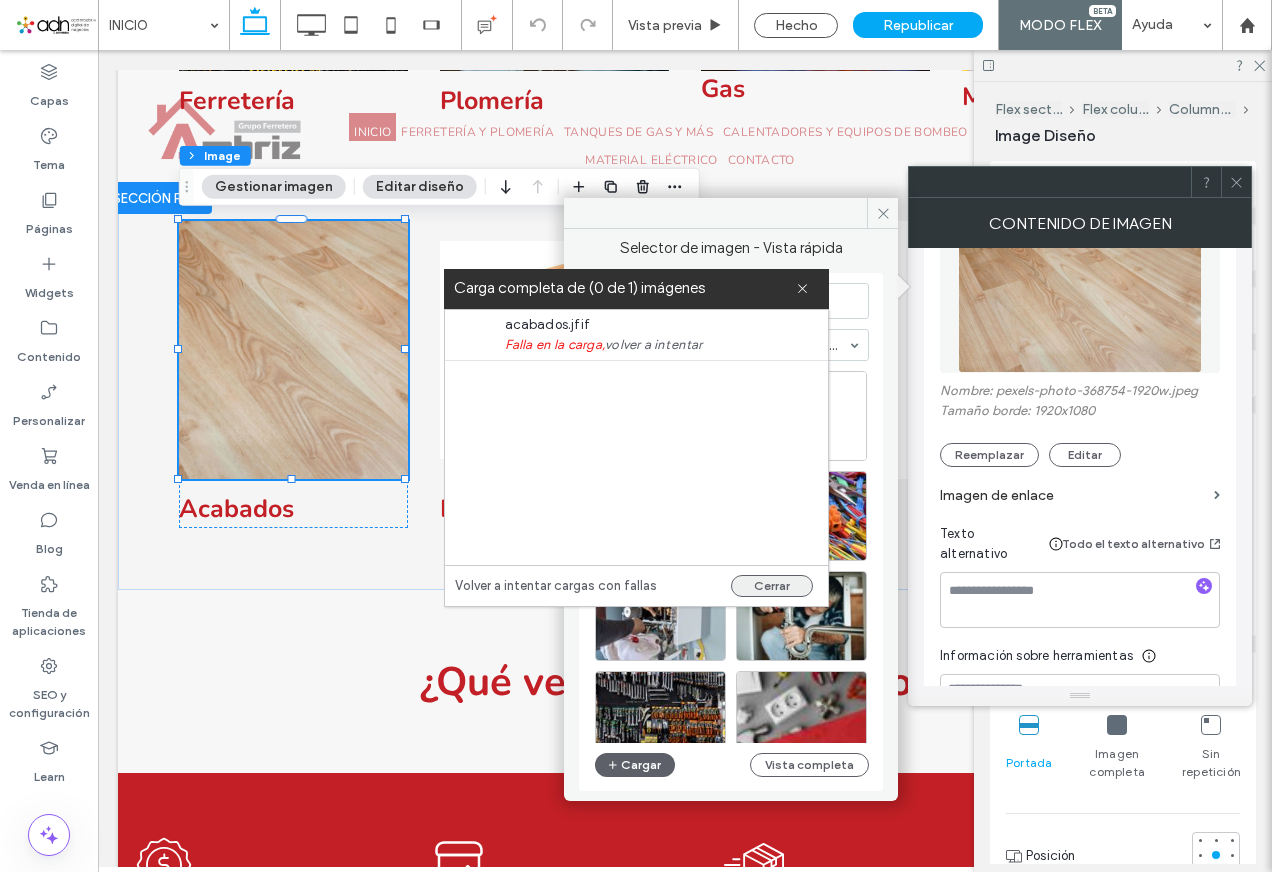 click on "Cerrar" at bounding box center (772, 586) 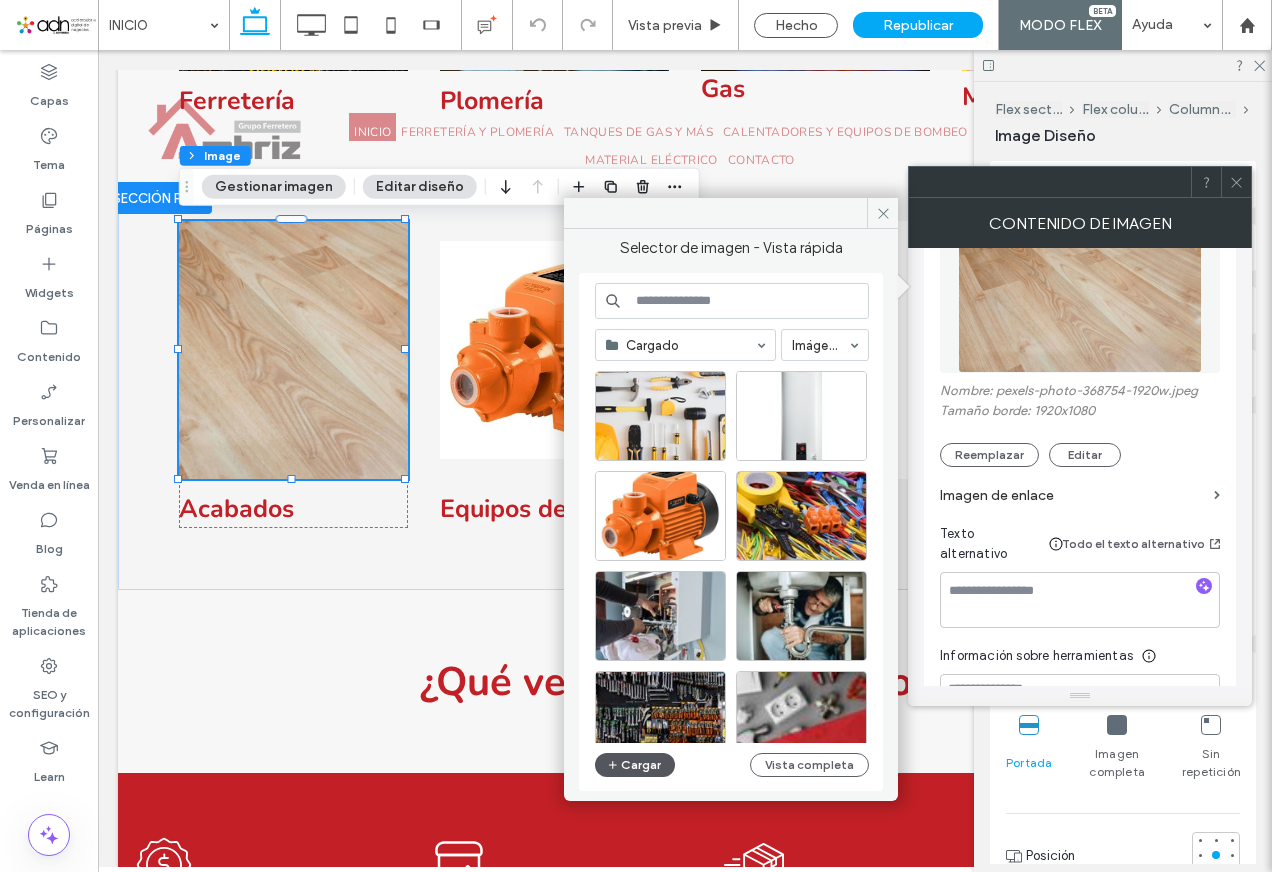click on "Cargar" at bounding box center (635, 765) 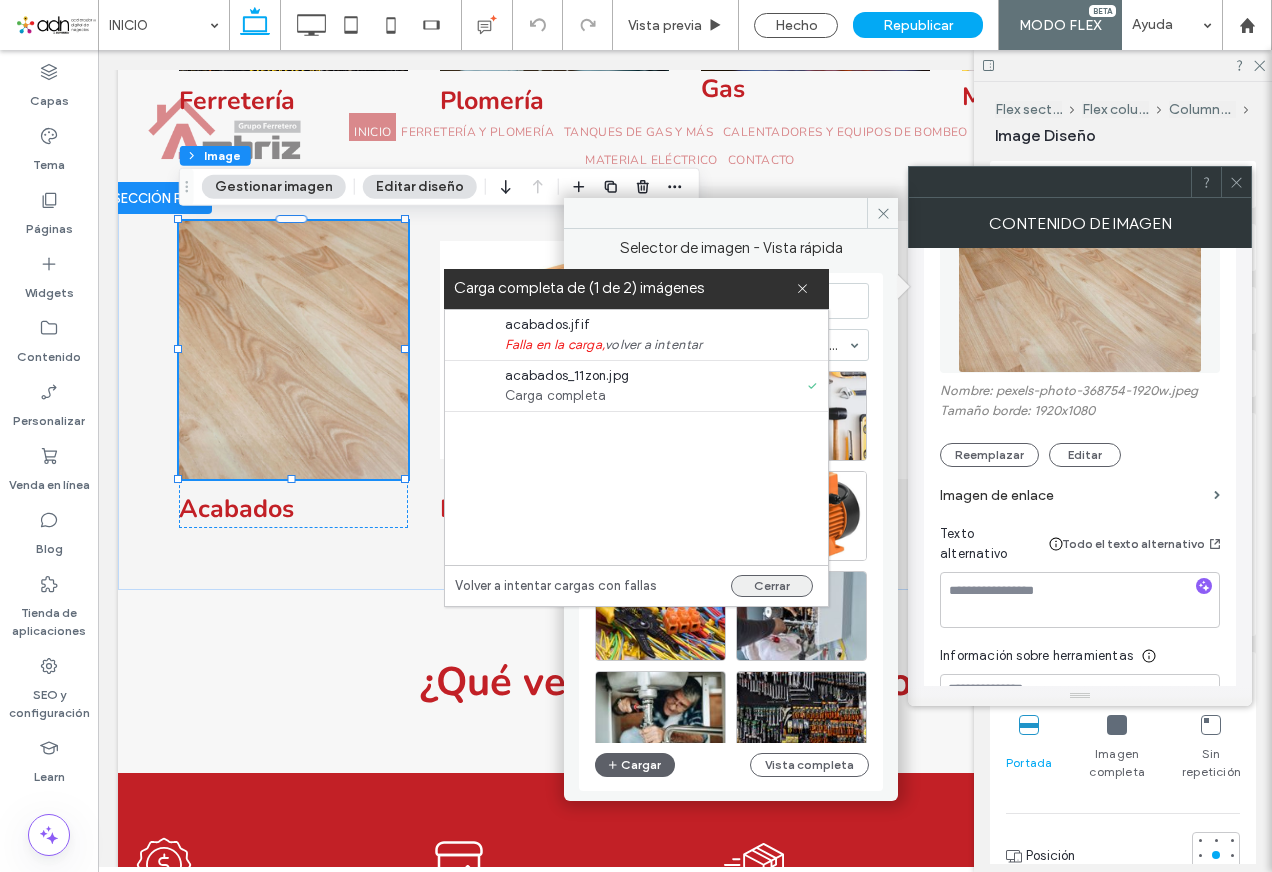 click on "Cerrar" at bounding box center (772, 586) 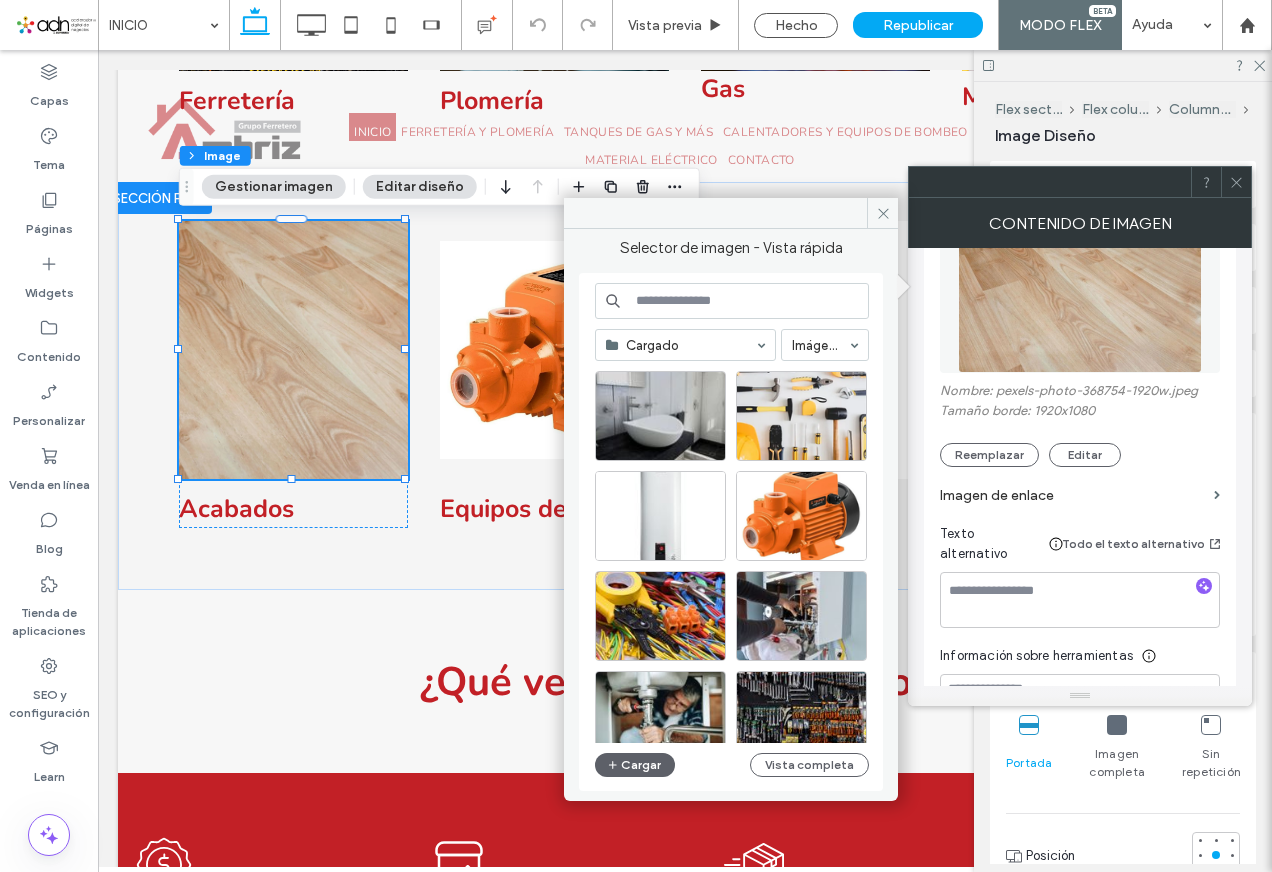 click at bounding box center (293, 350) 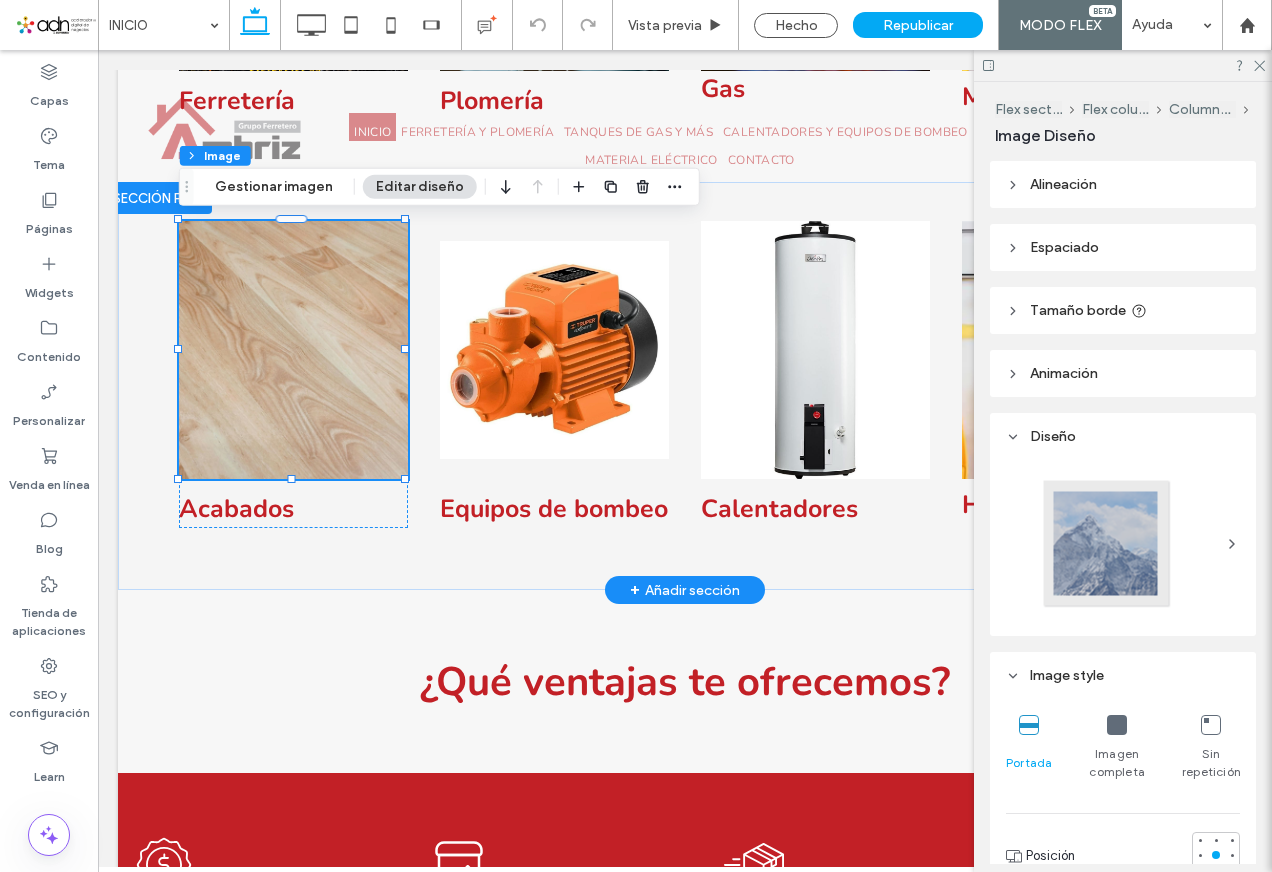 click at bounding box center [293, 350] 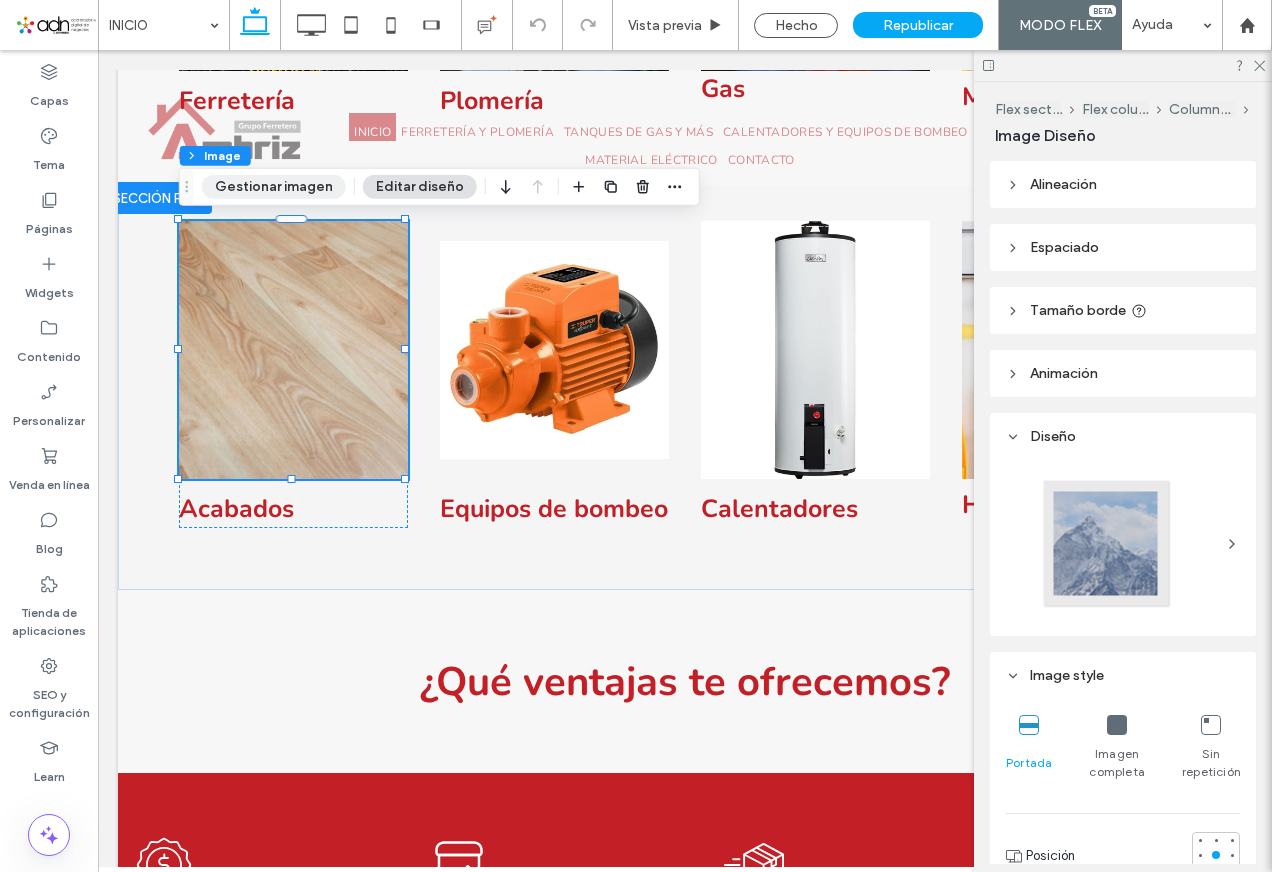 click on "Gestionar imagen" at bounding box center [274, 187] 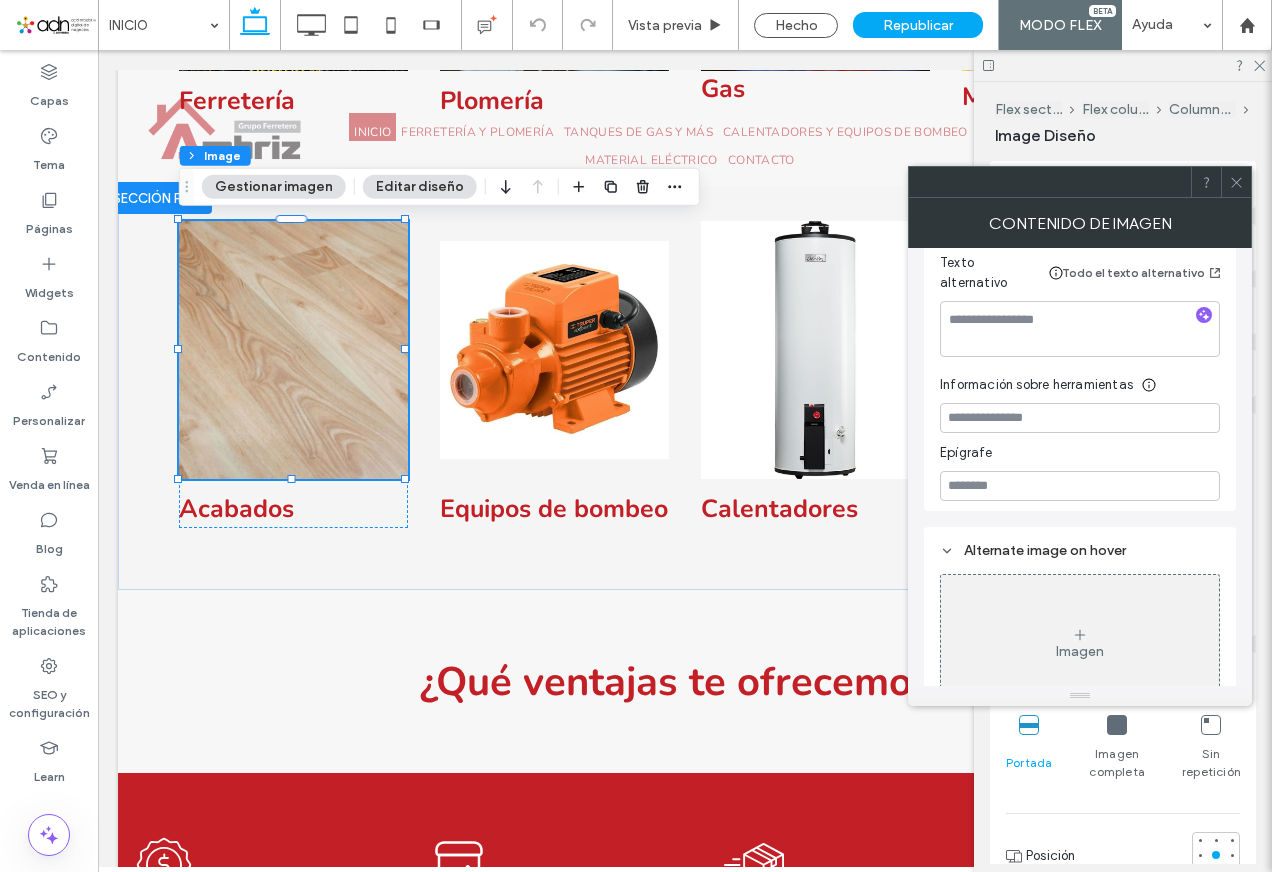 scroll, scrollTop: 171, scrollLeft: 0, axis: vertical 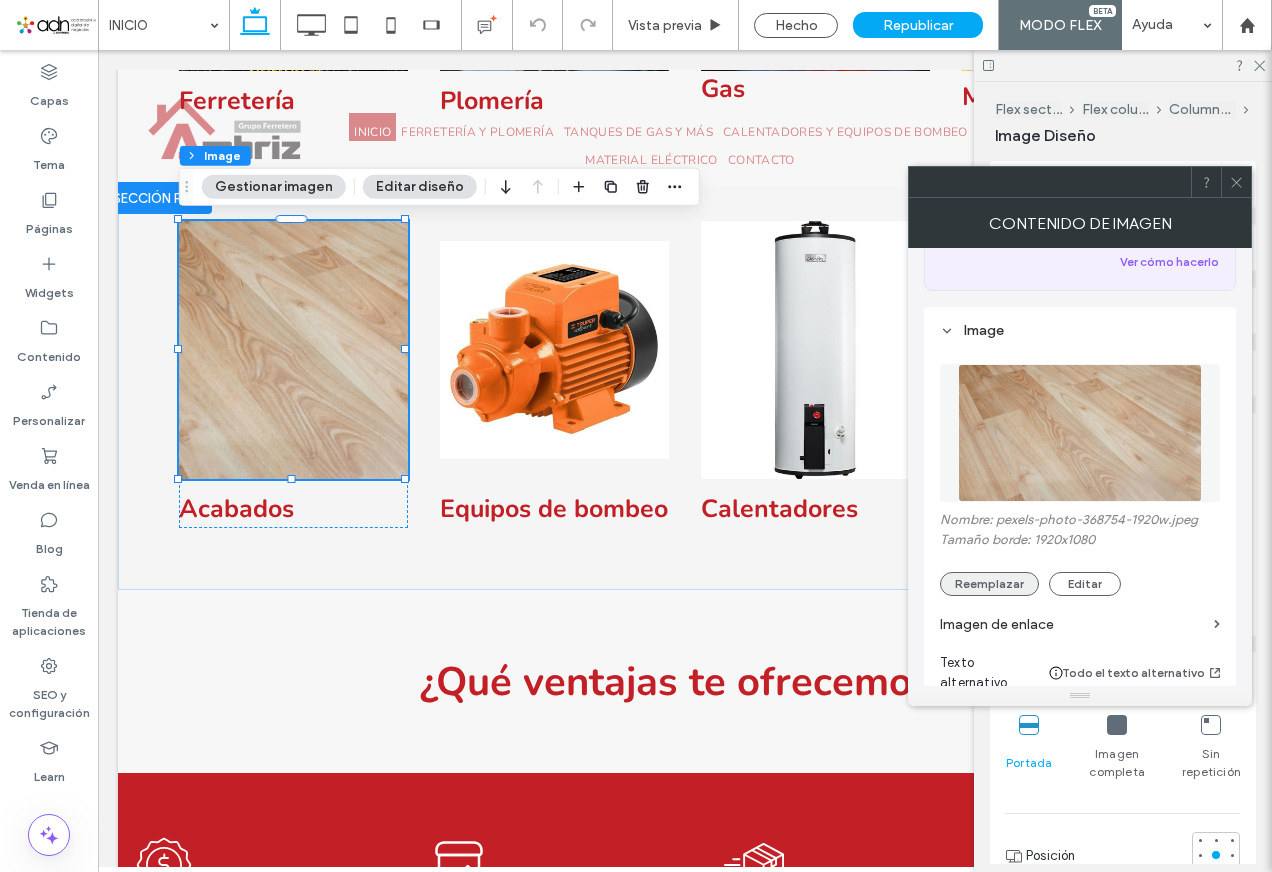 click on "Reemplazar" at bounding box center (989, 584) 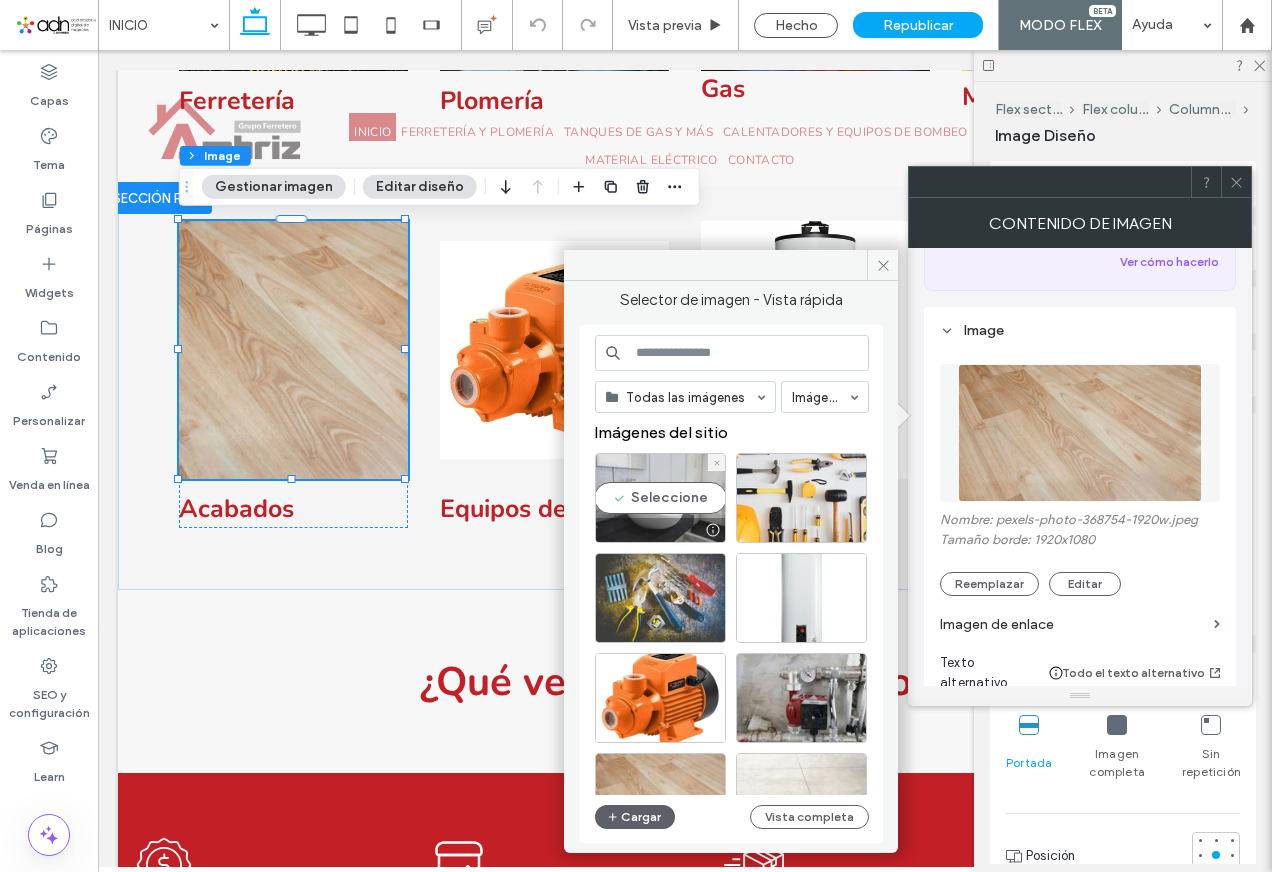 click at bounding box center (660, 530) 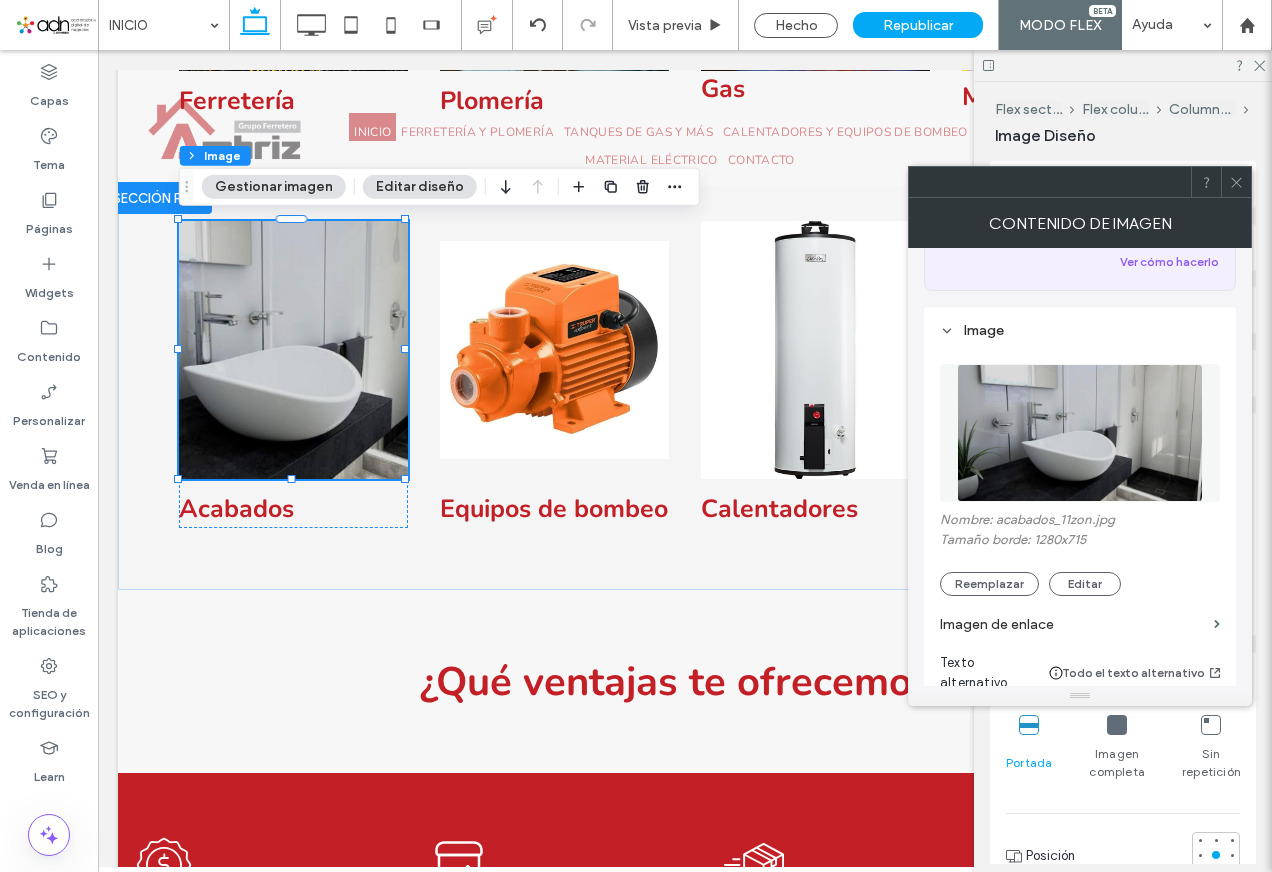 click at bounding box center (1236, 182) 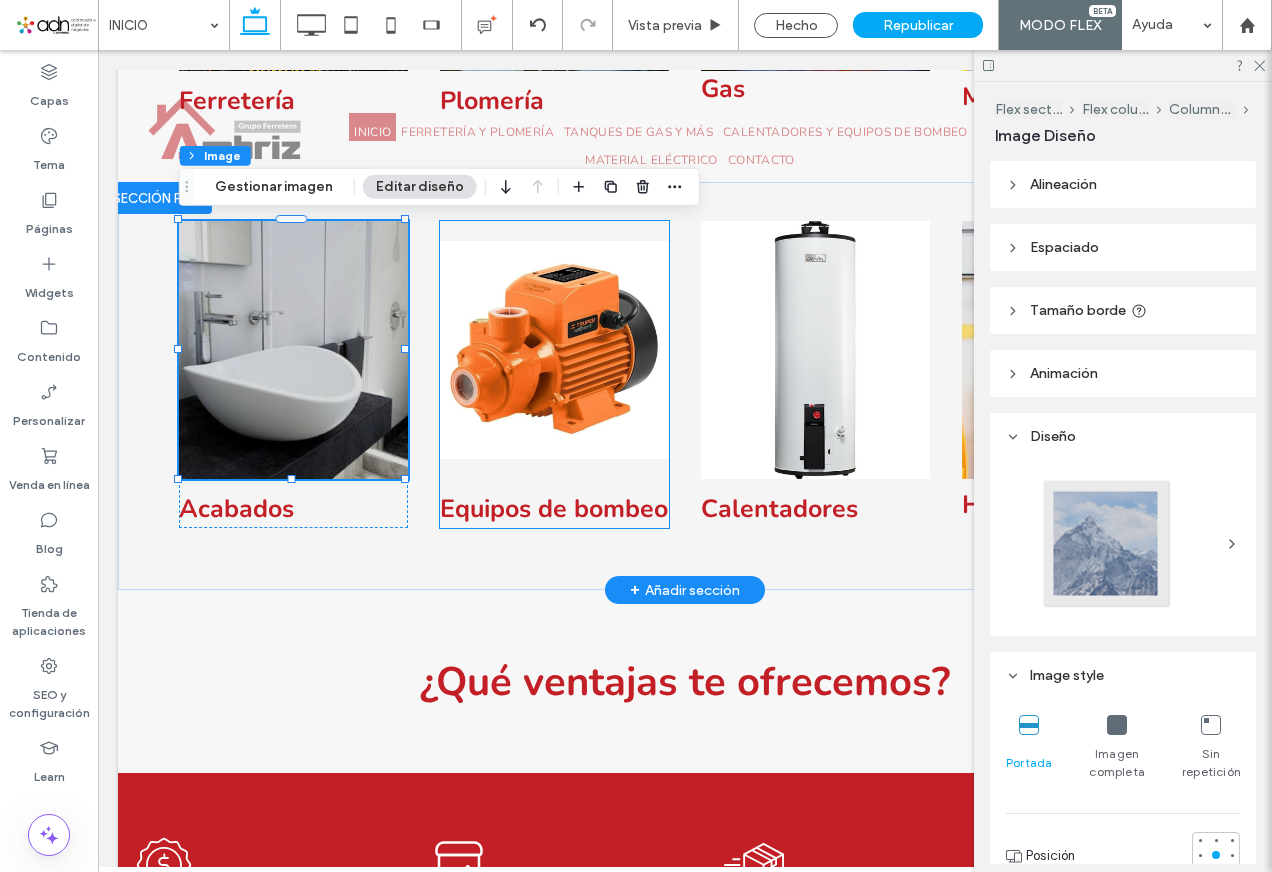 click at bounding box center [554, 350] 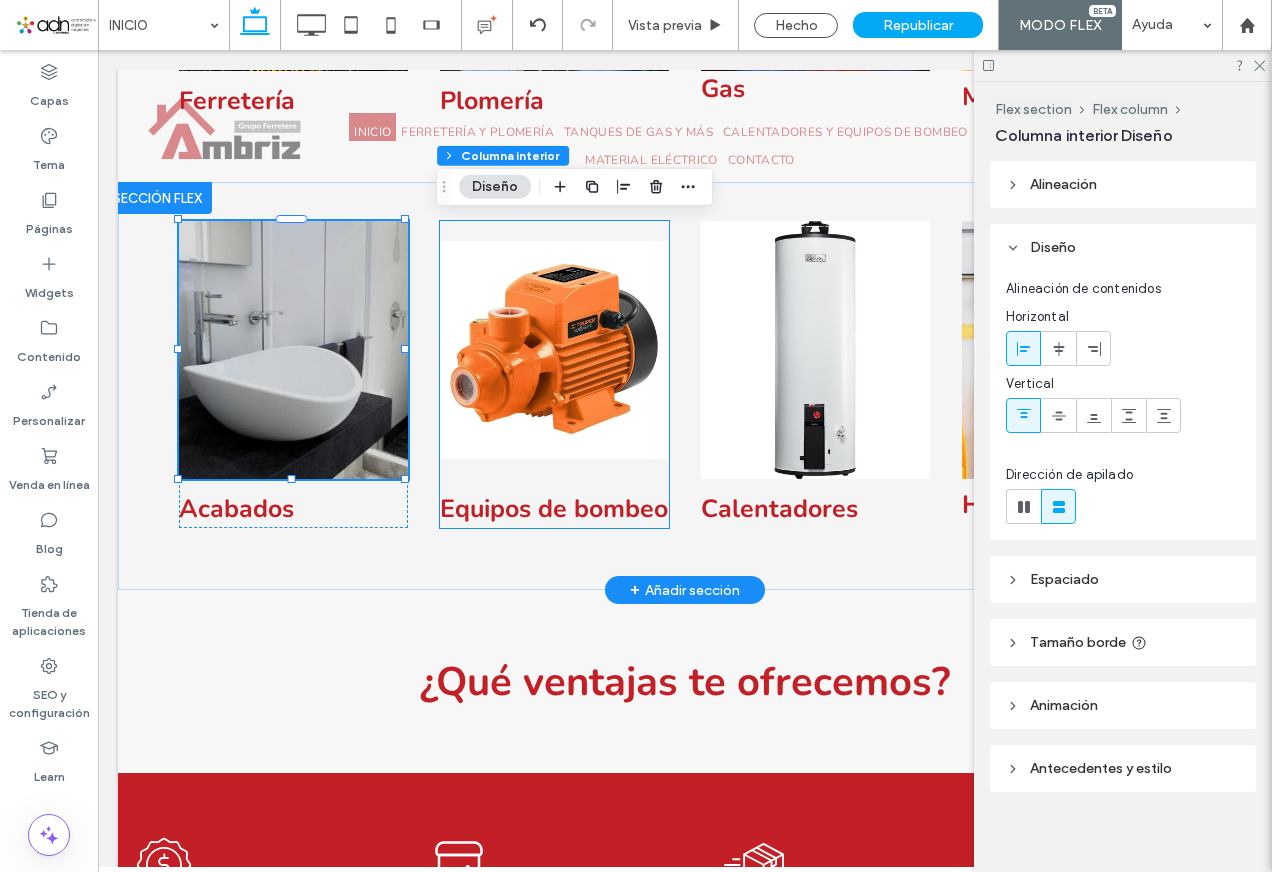 click at bounding box center (554, 350) 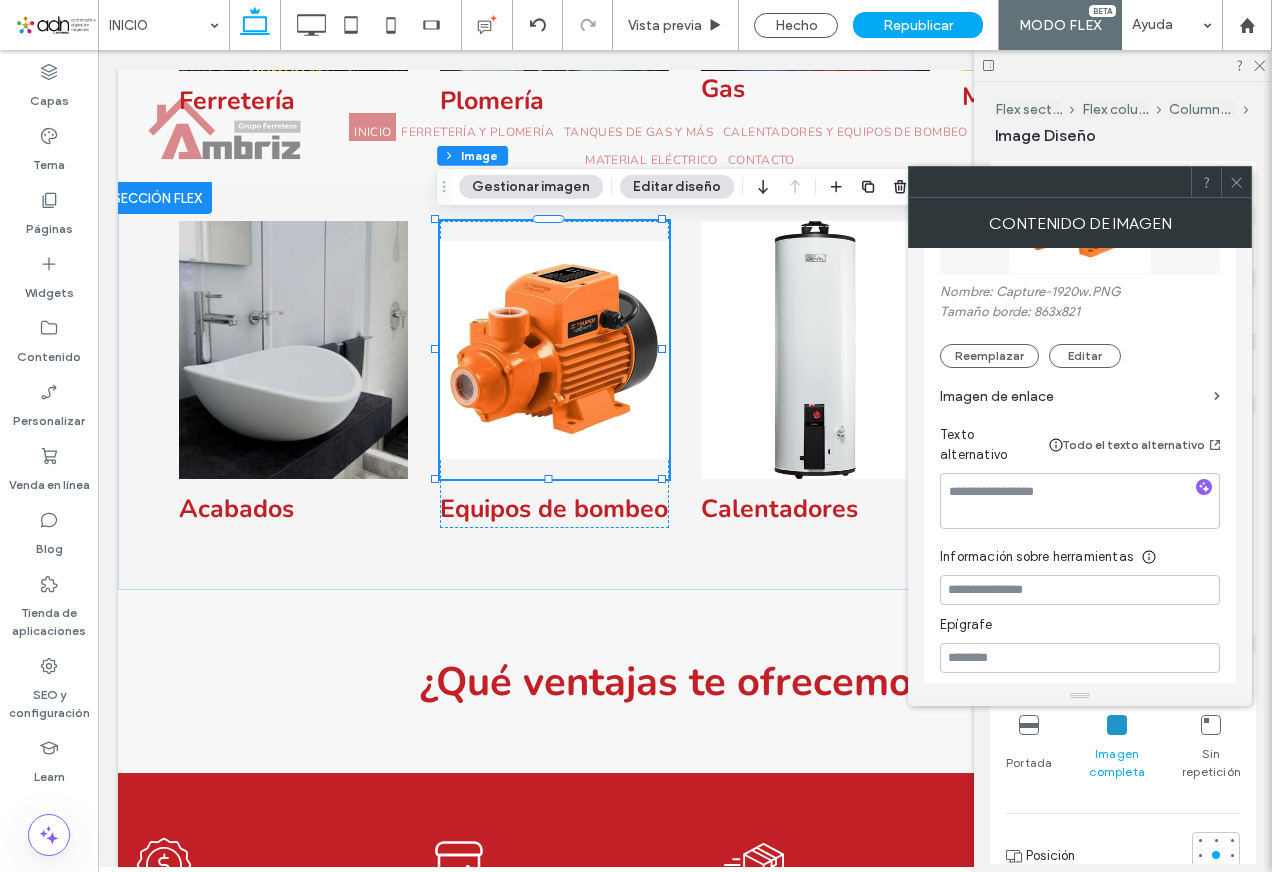 scroll, scrollTop: 400, scrollLeft: 0, axis: vertical 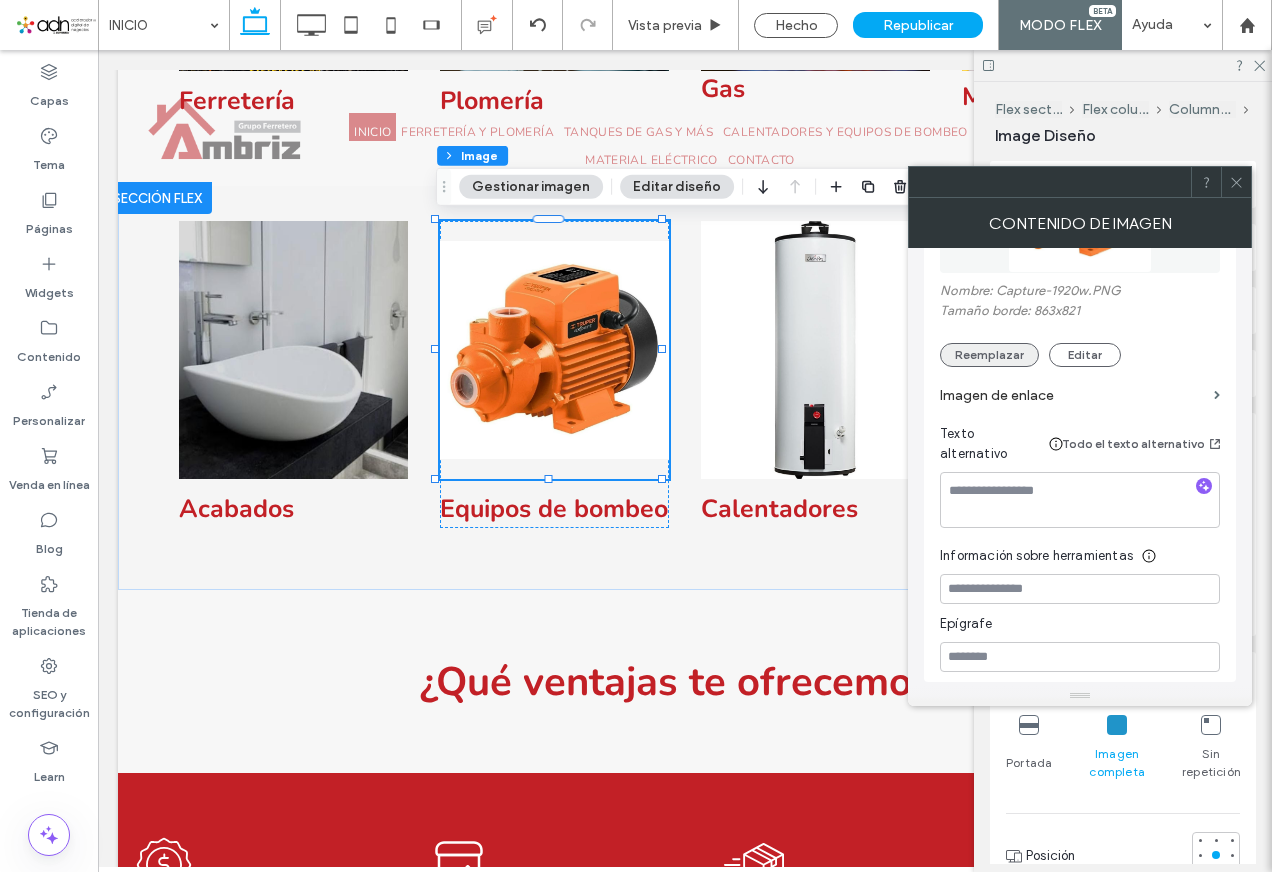 click on "Reemplazar" at bounding box center [989, 355] 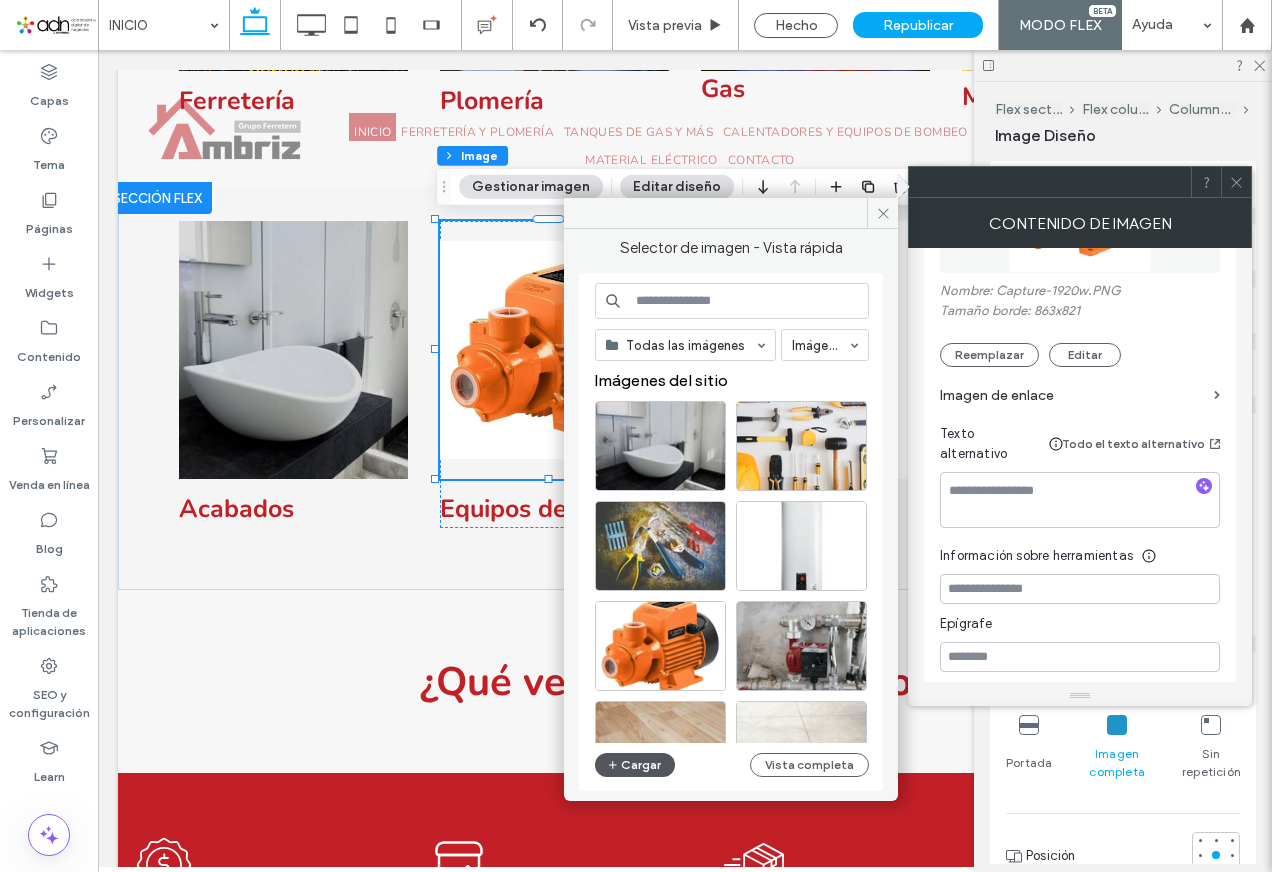 click on "Cargar" at bounding box center (635, 765) 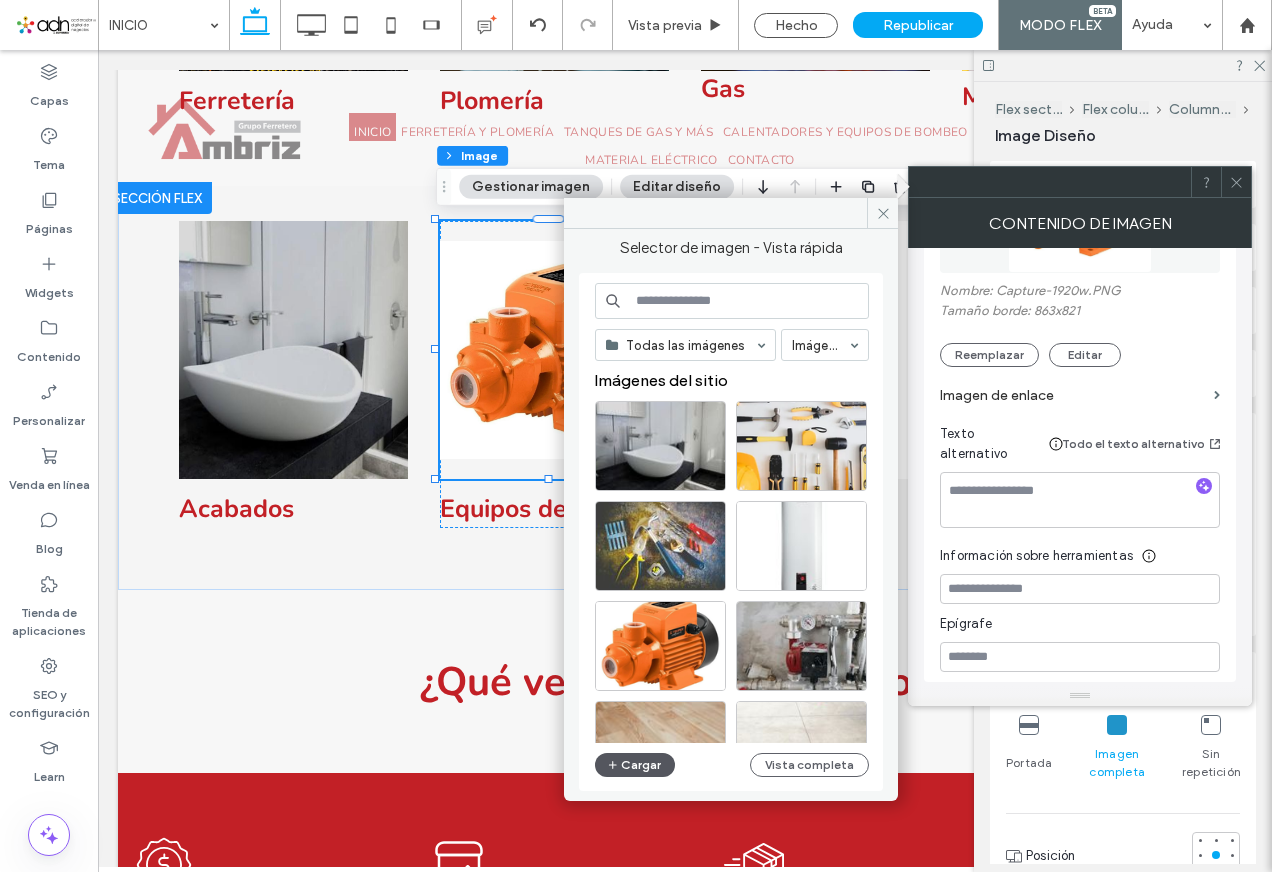 click on "Cargar" at bounding box center (635, 765) 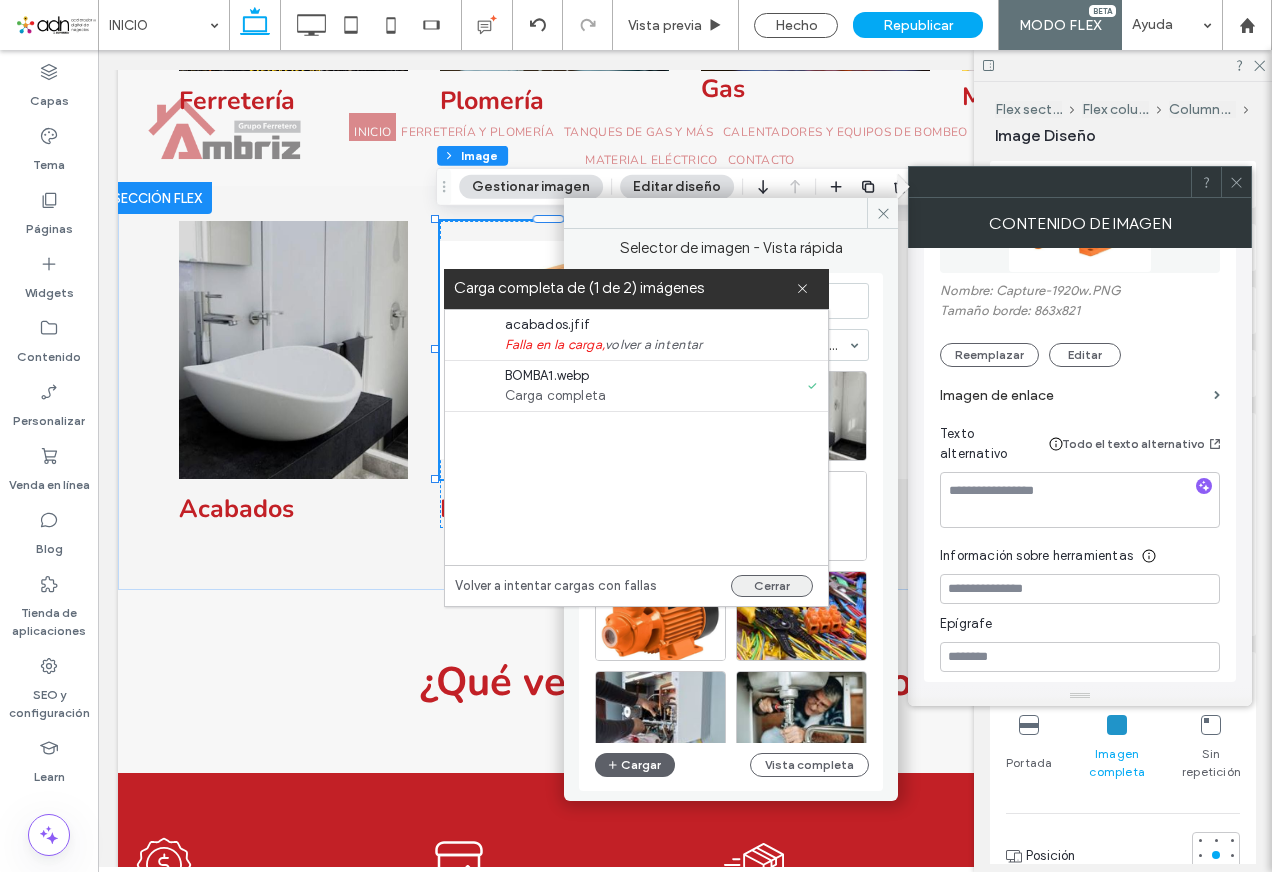 click on "Cerrar" at bounding box center [772, 586] 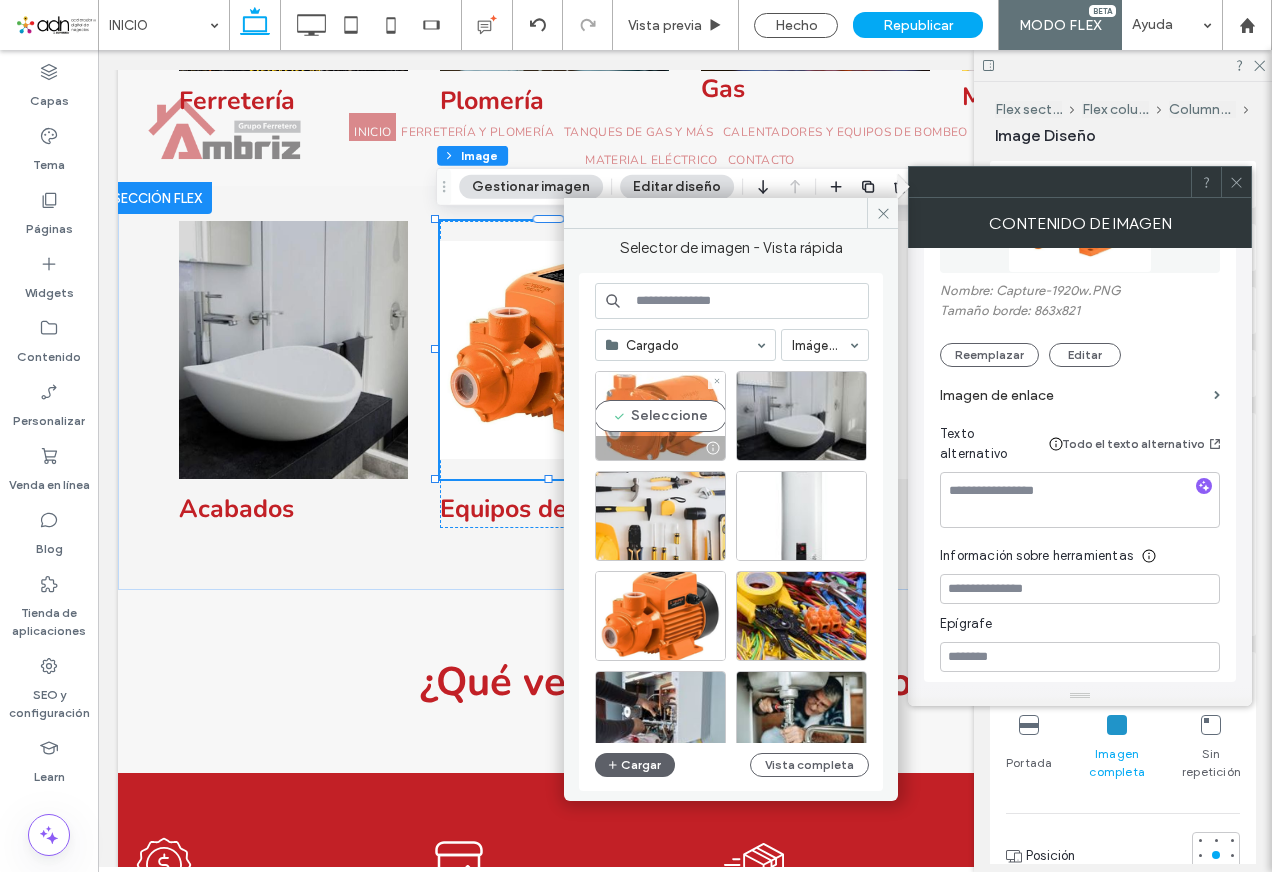 click on "Seleccione" at bounding box center [660, 416] 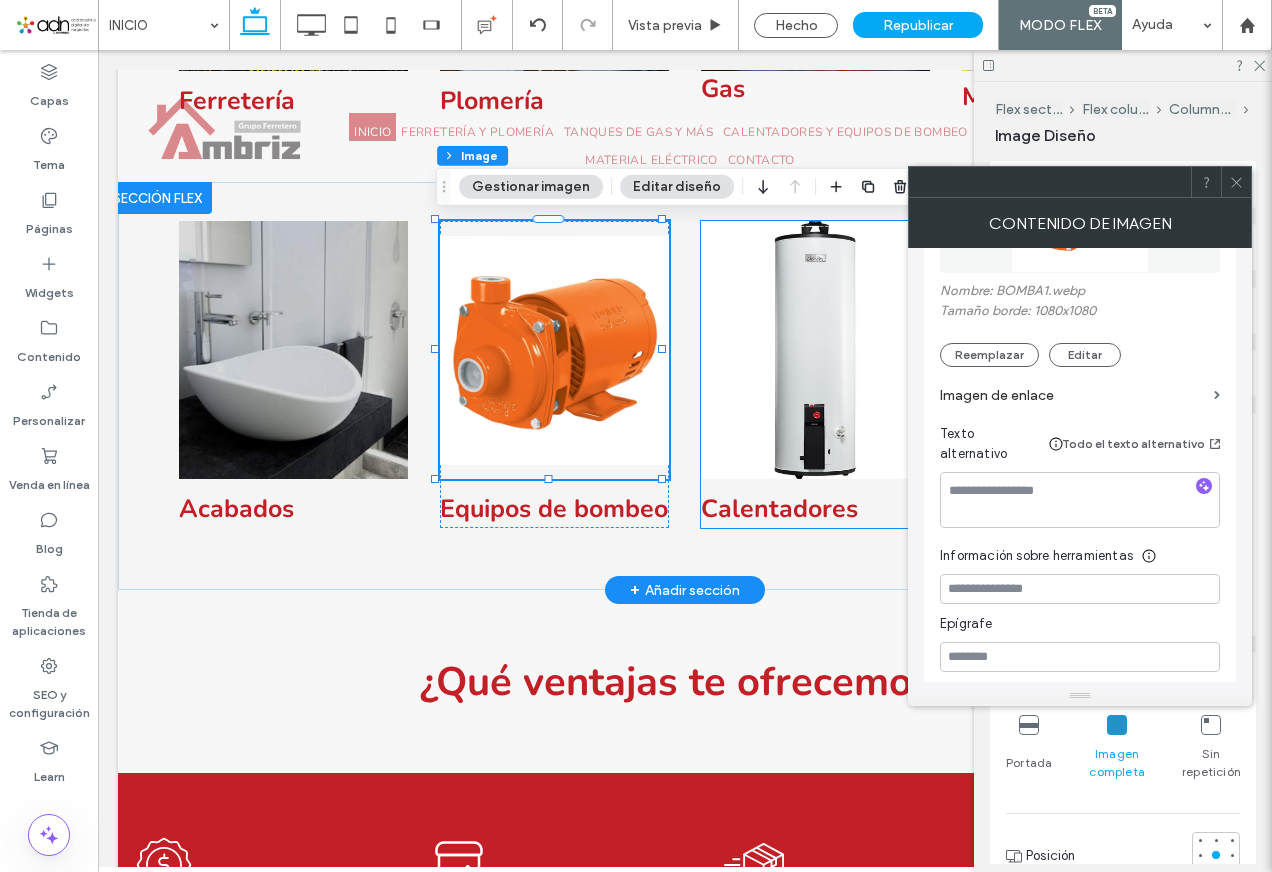 click at bounding box center (815, 350) 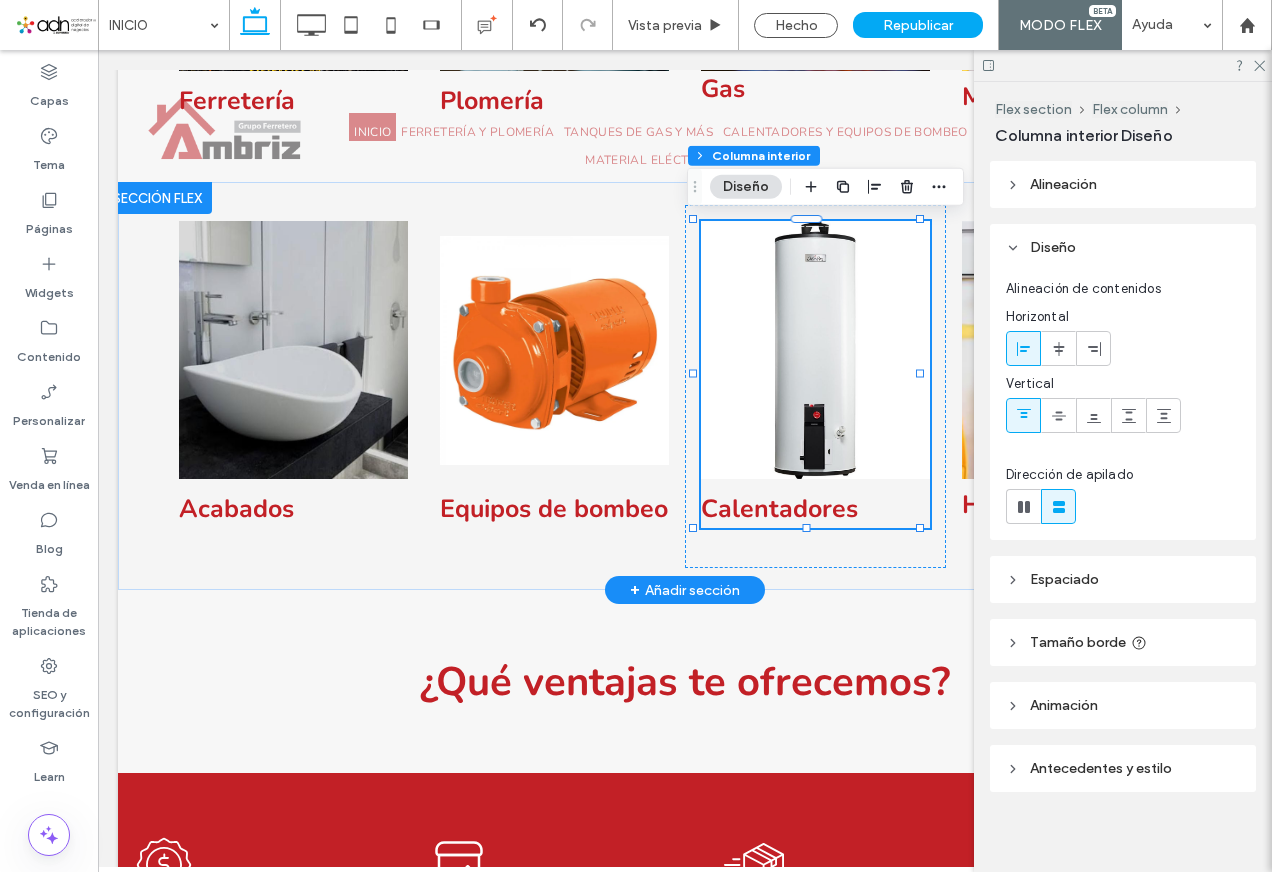 click at bounding box center (815, 350) 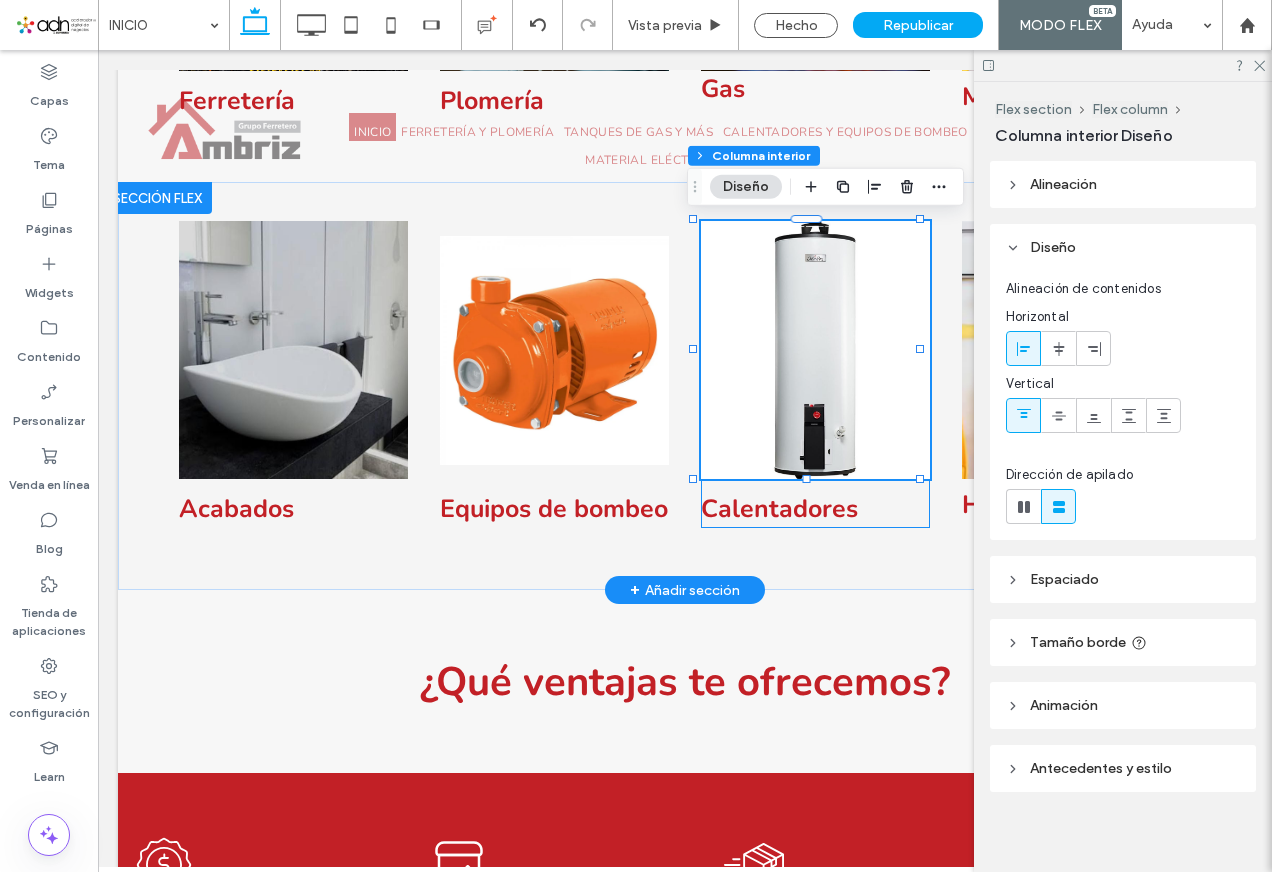 click at bounding box center [815, 350] 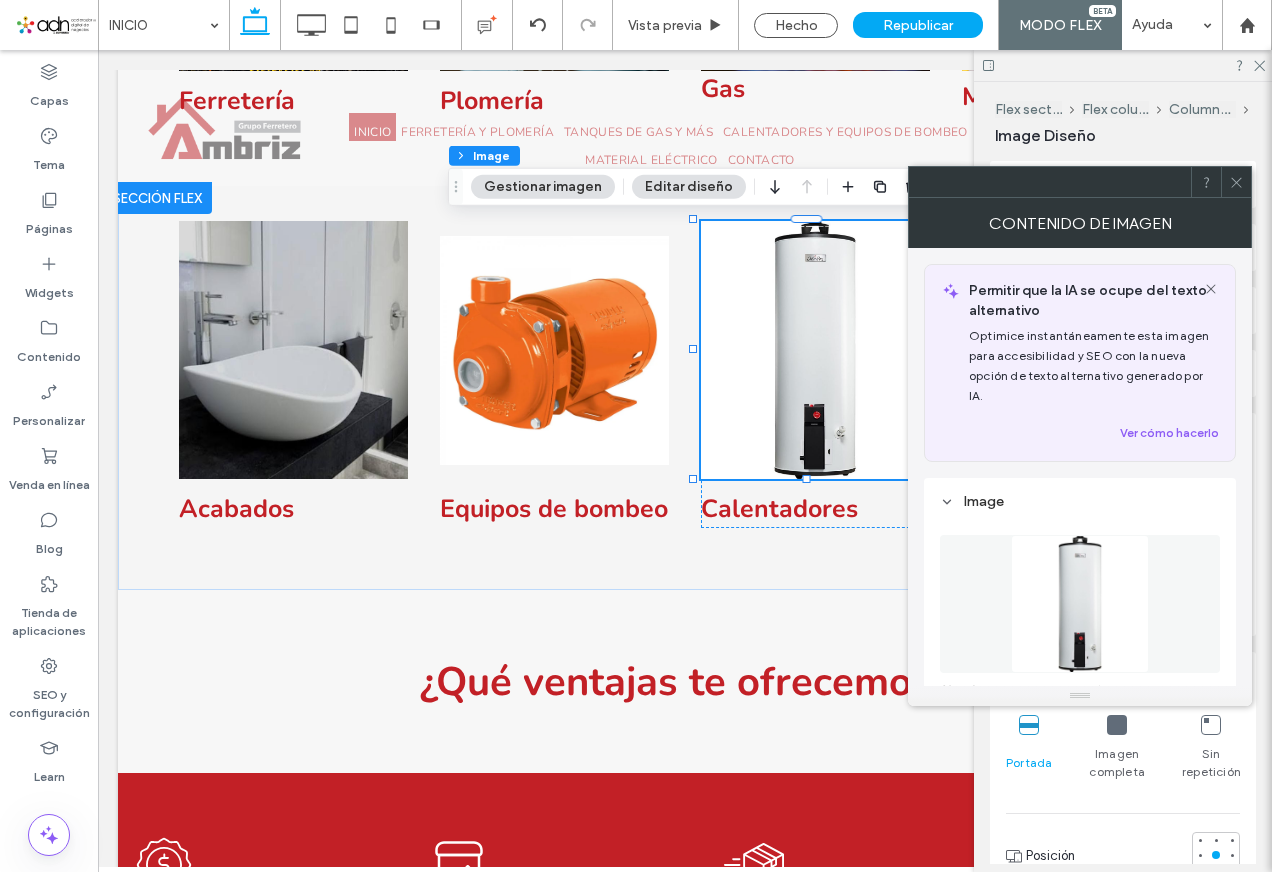 click at bounding box center [1080, 604] 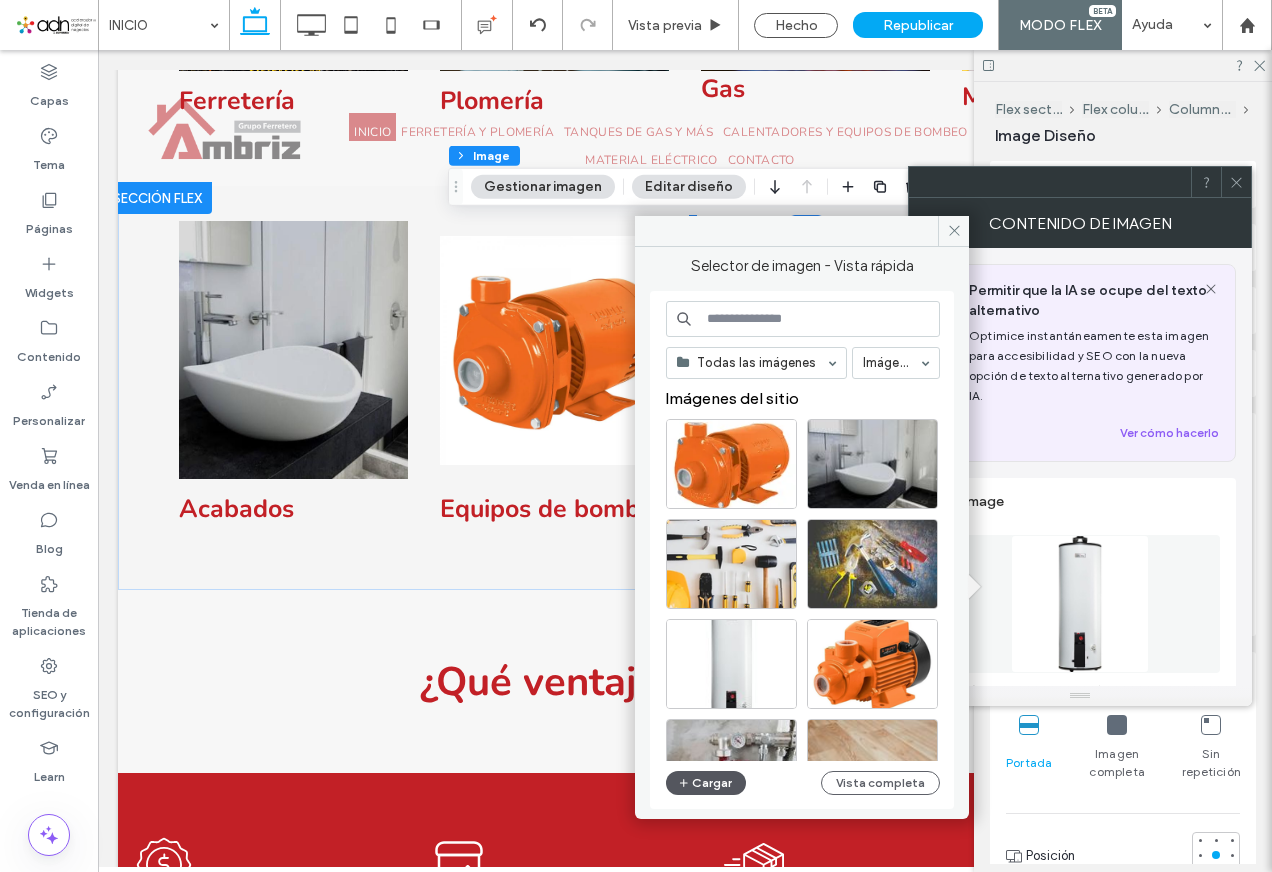 click on "Cargar" at bounding box center (706, 783) 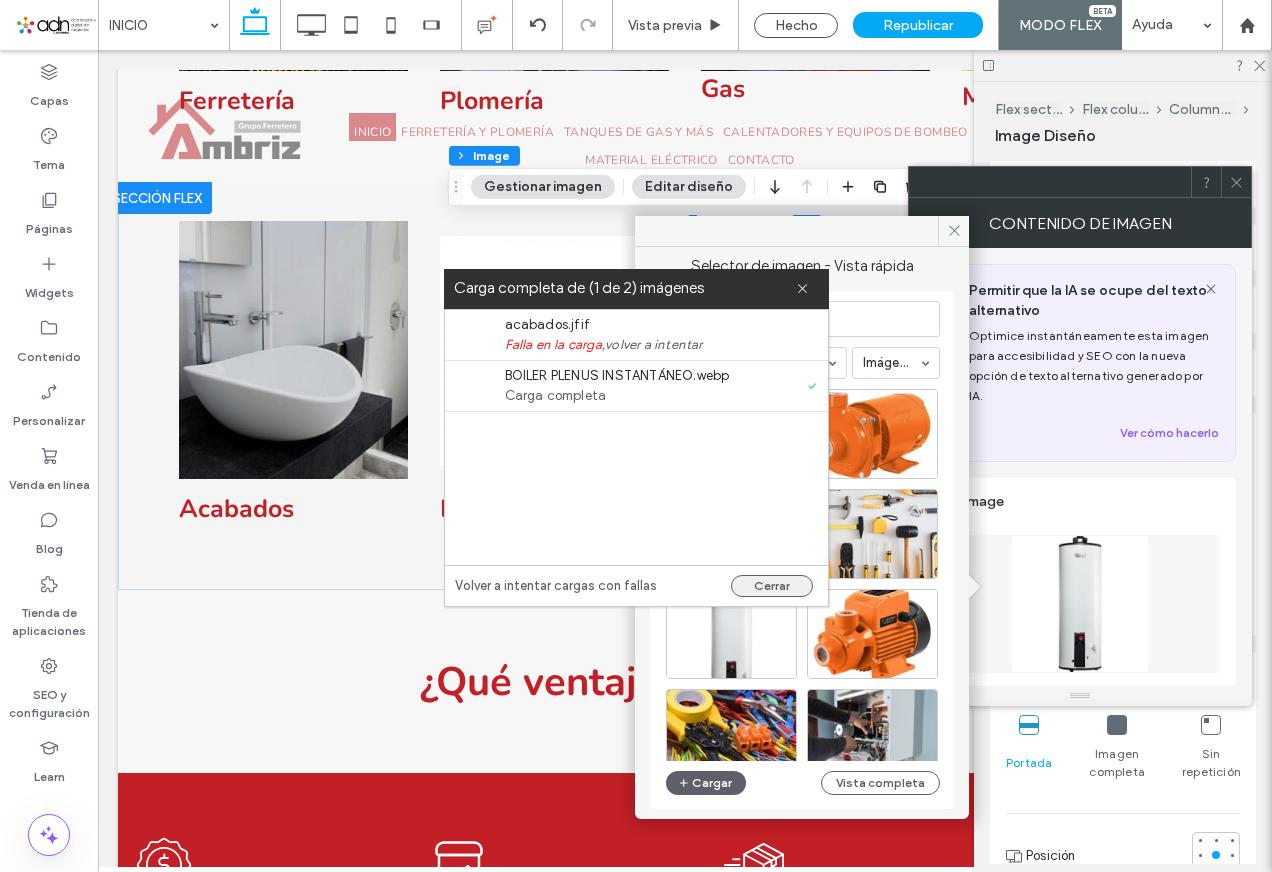 click on "Cerrar" at bounding box center (772, 586) 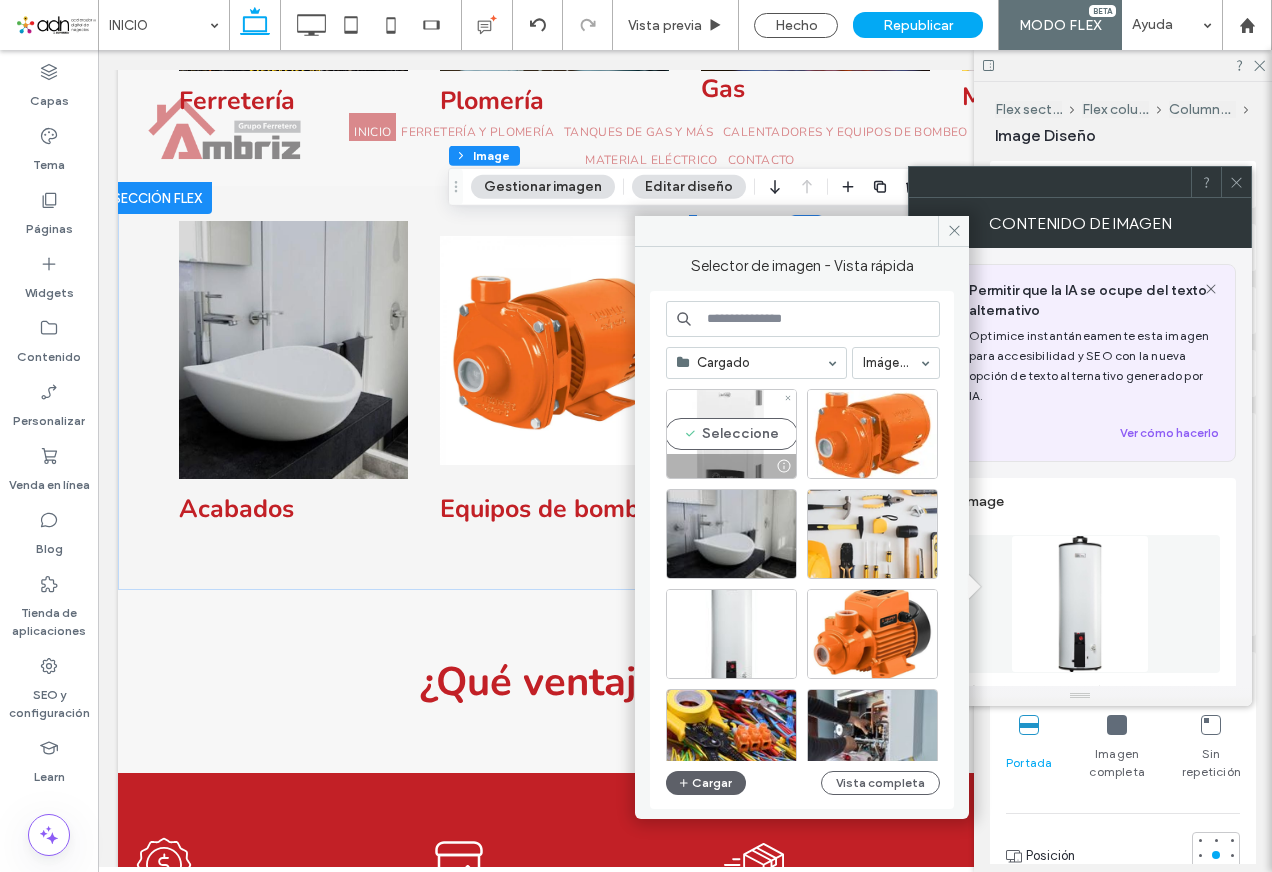 click on "Seleccione" at bounding box center (731, 434) 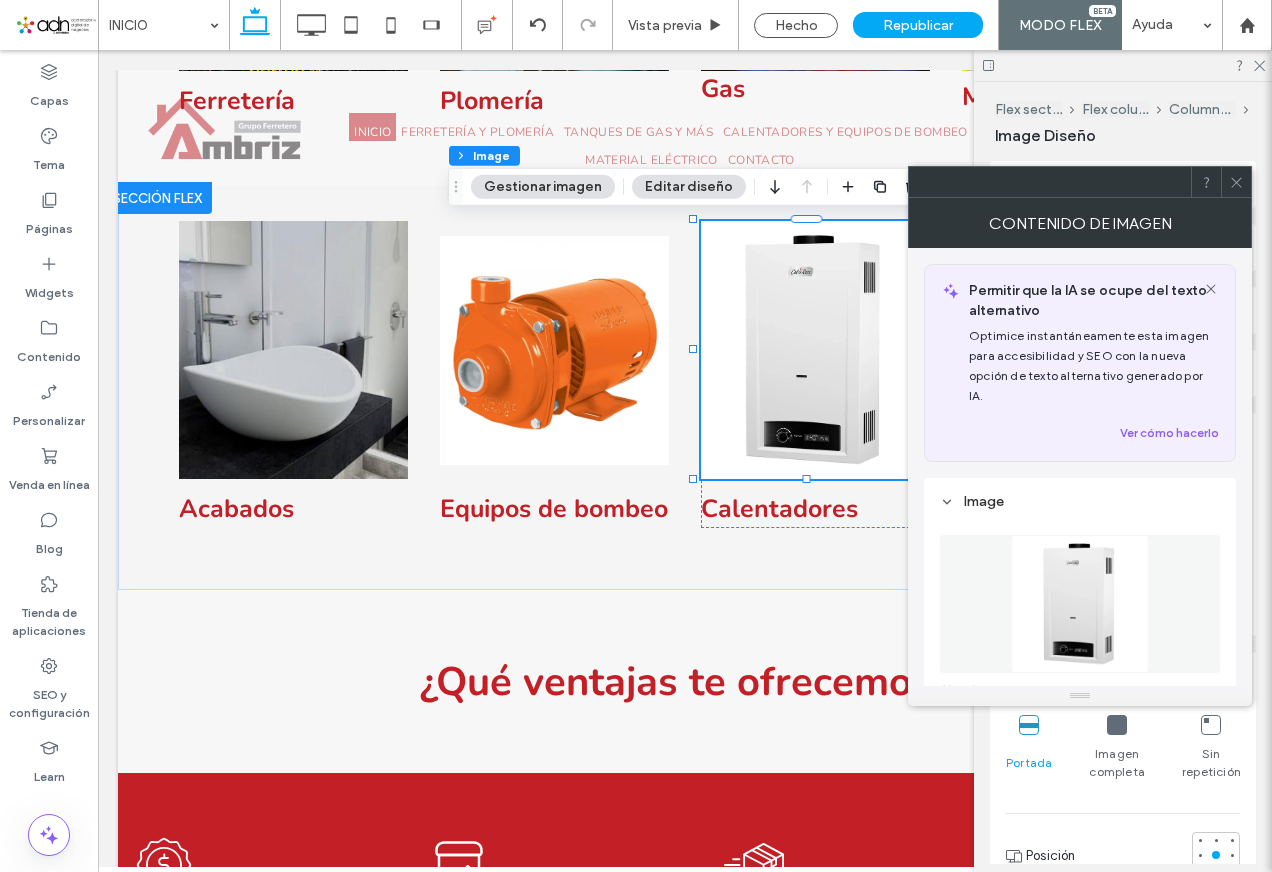click at bounding box center (1080, 182) 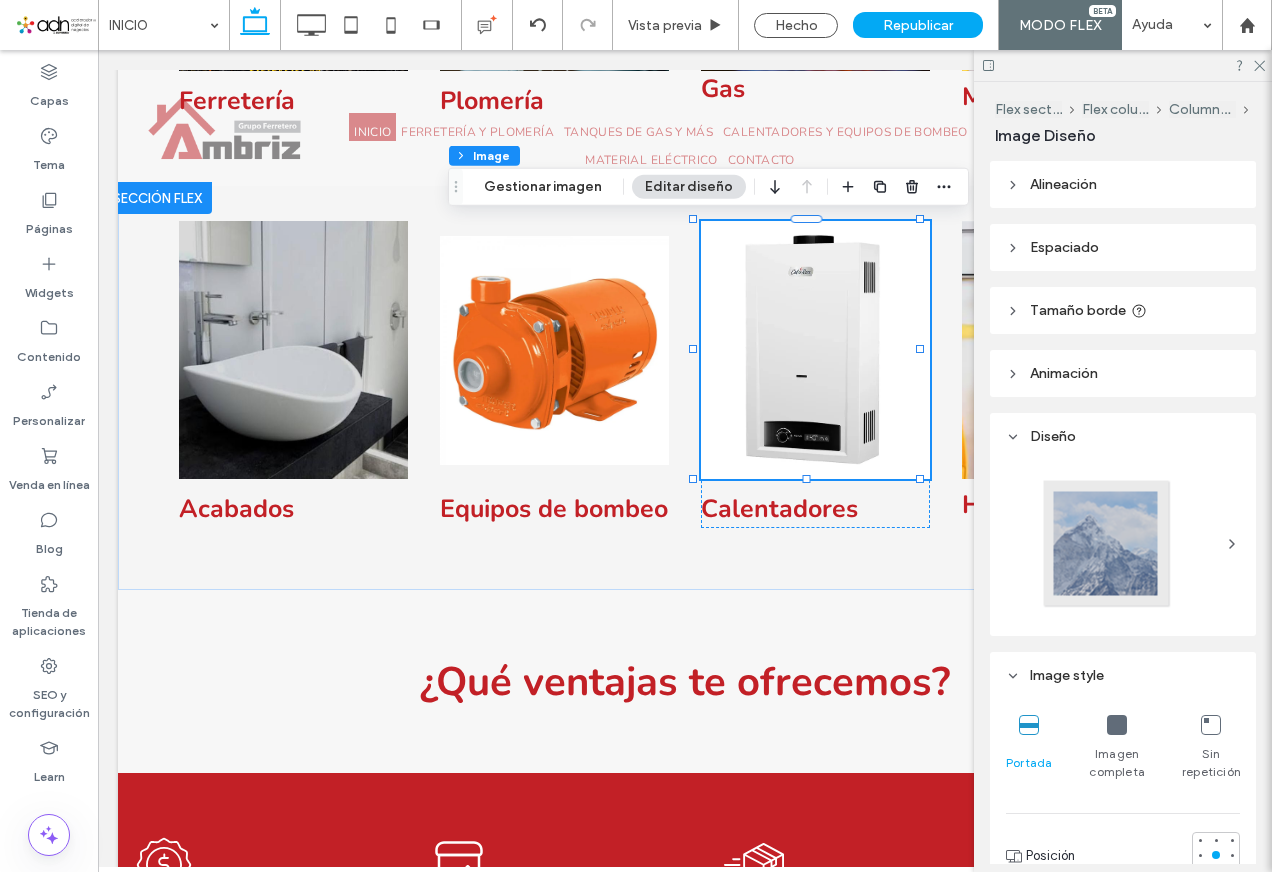 click at bounding box center [1123, 65] 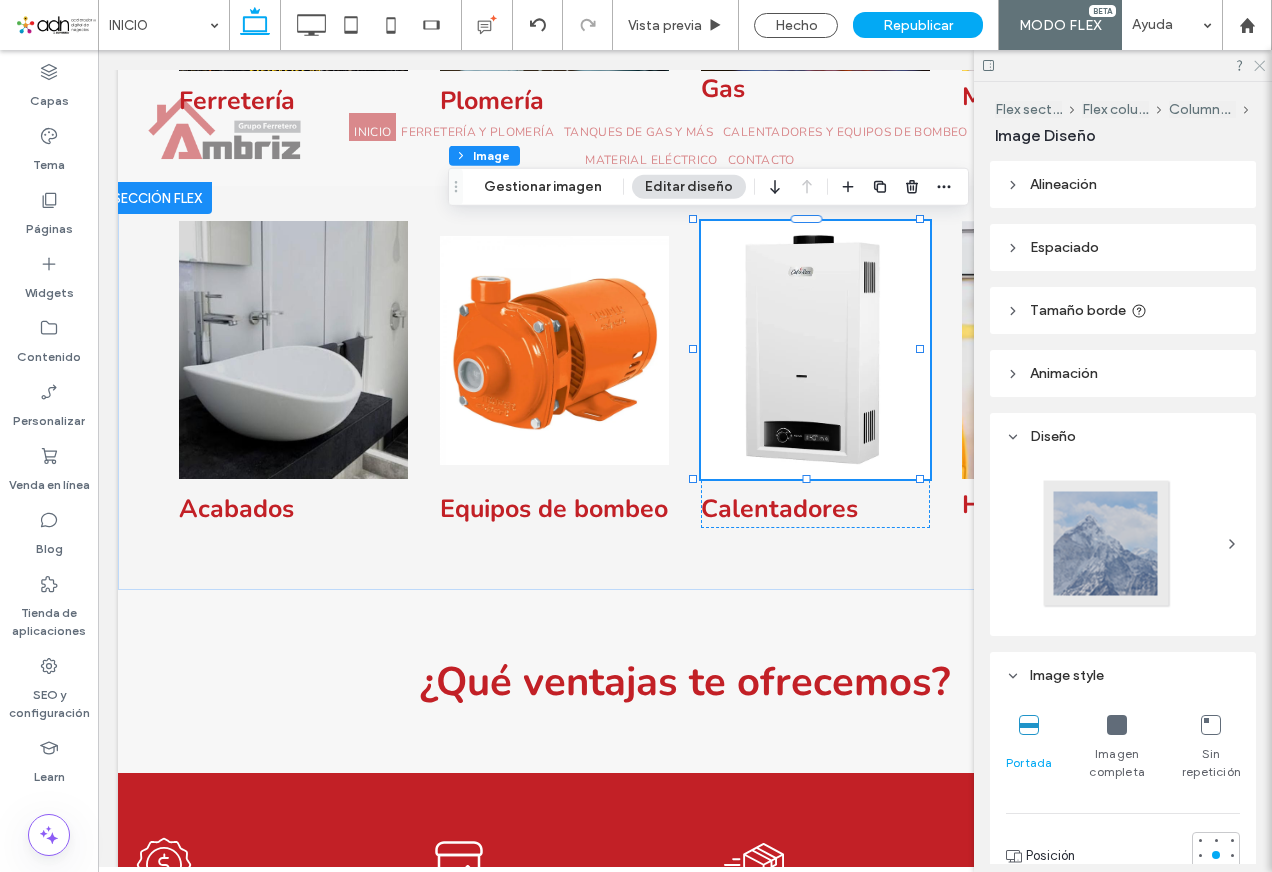 drag, startPoint x: 1256, startPoint y: 66, endPoint x: 1139, endPoint y: 29, distance: 122.711044 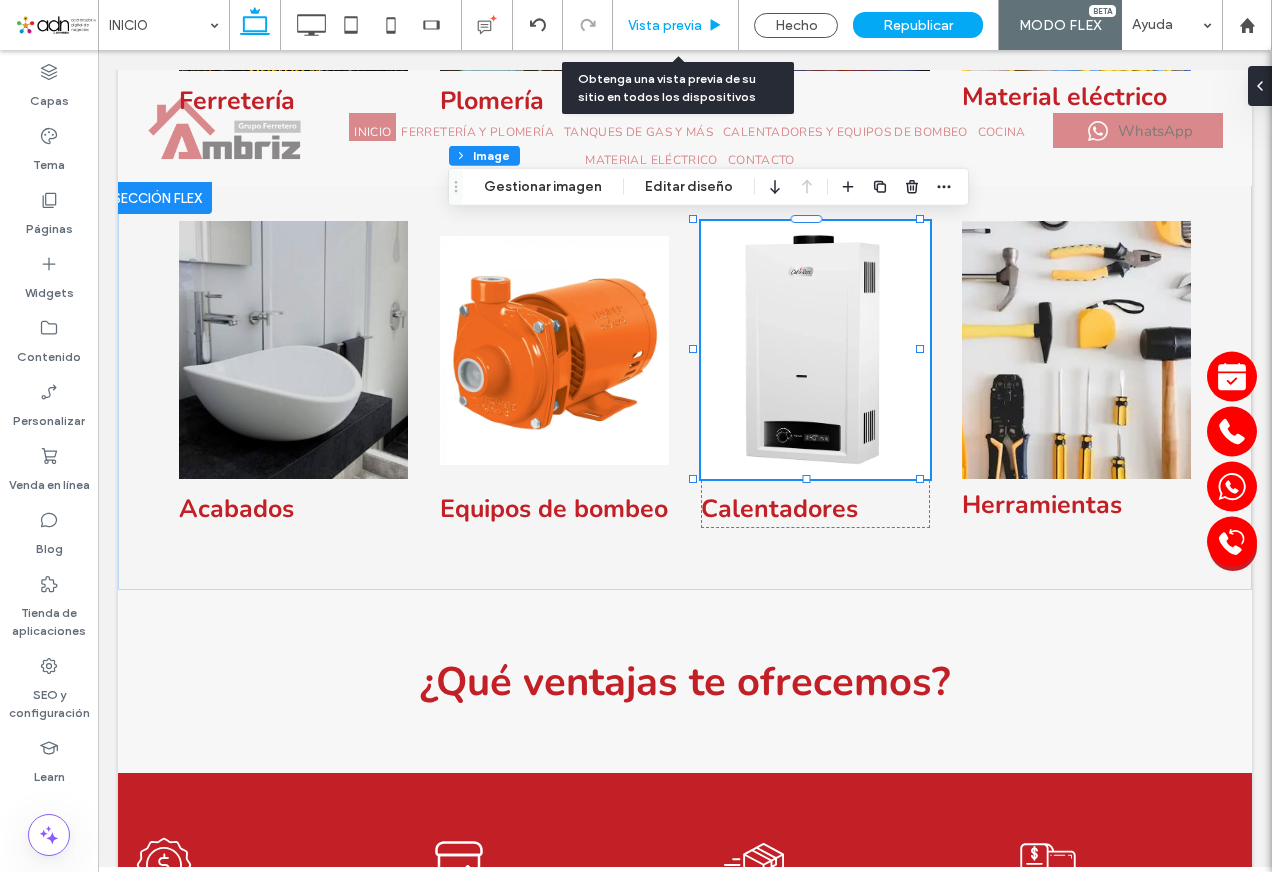 click on "Vista previa" at bounding box center [665, 25] 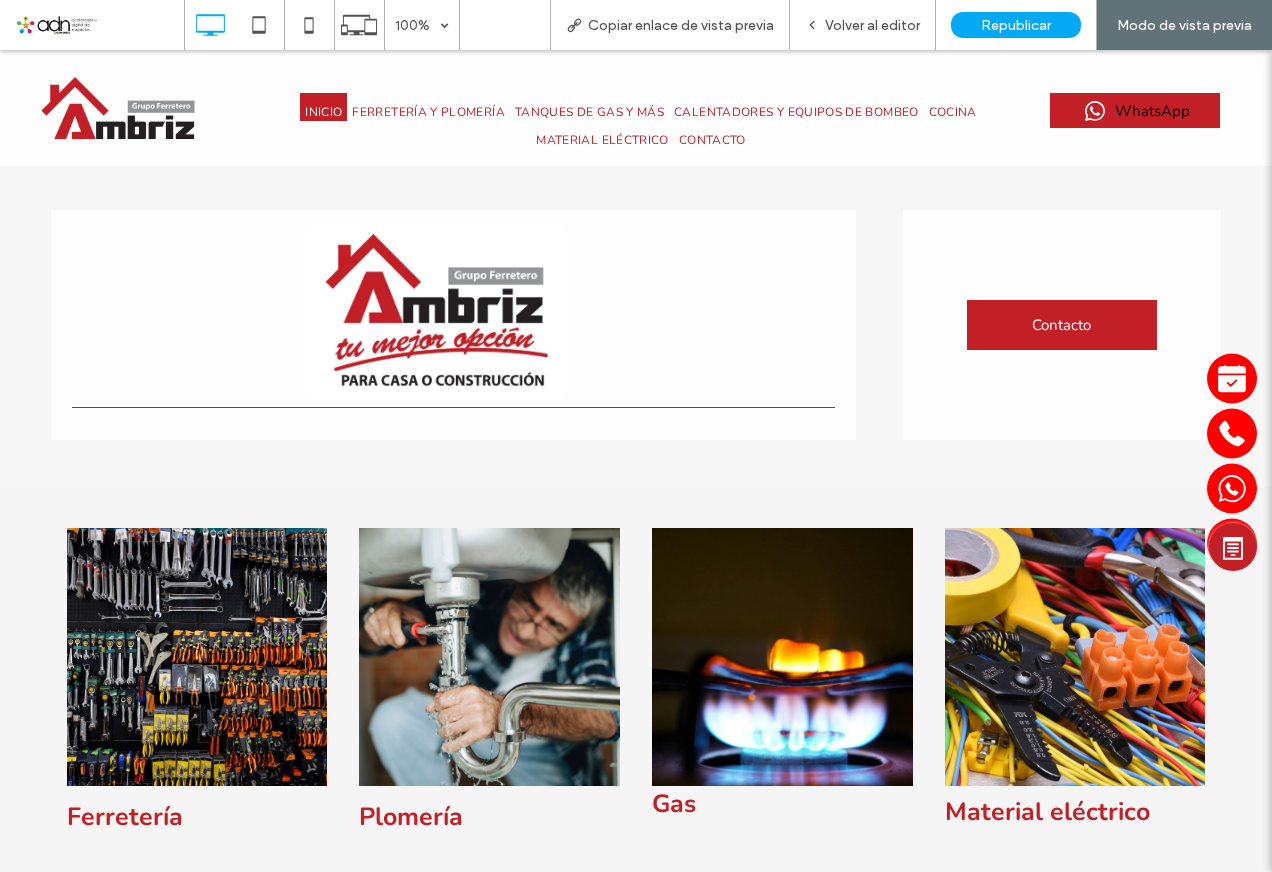 scroll, scrollTop: 400, scrollLeft: 0, axis: vertical 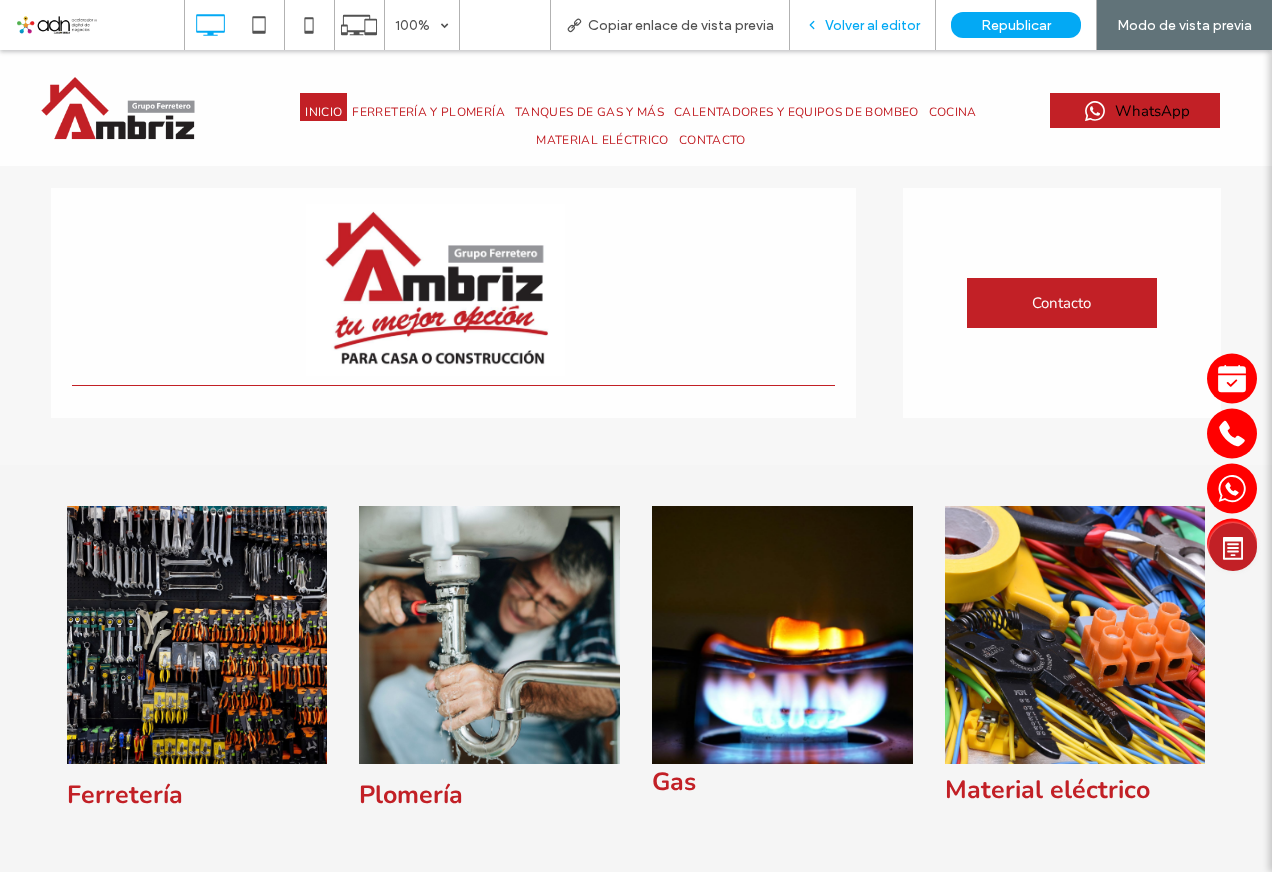 drag, startPoint x: 839, startPoint y: 32, endPoint x: 780, endPoint y: 128, distance: 112.68097 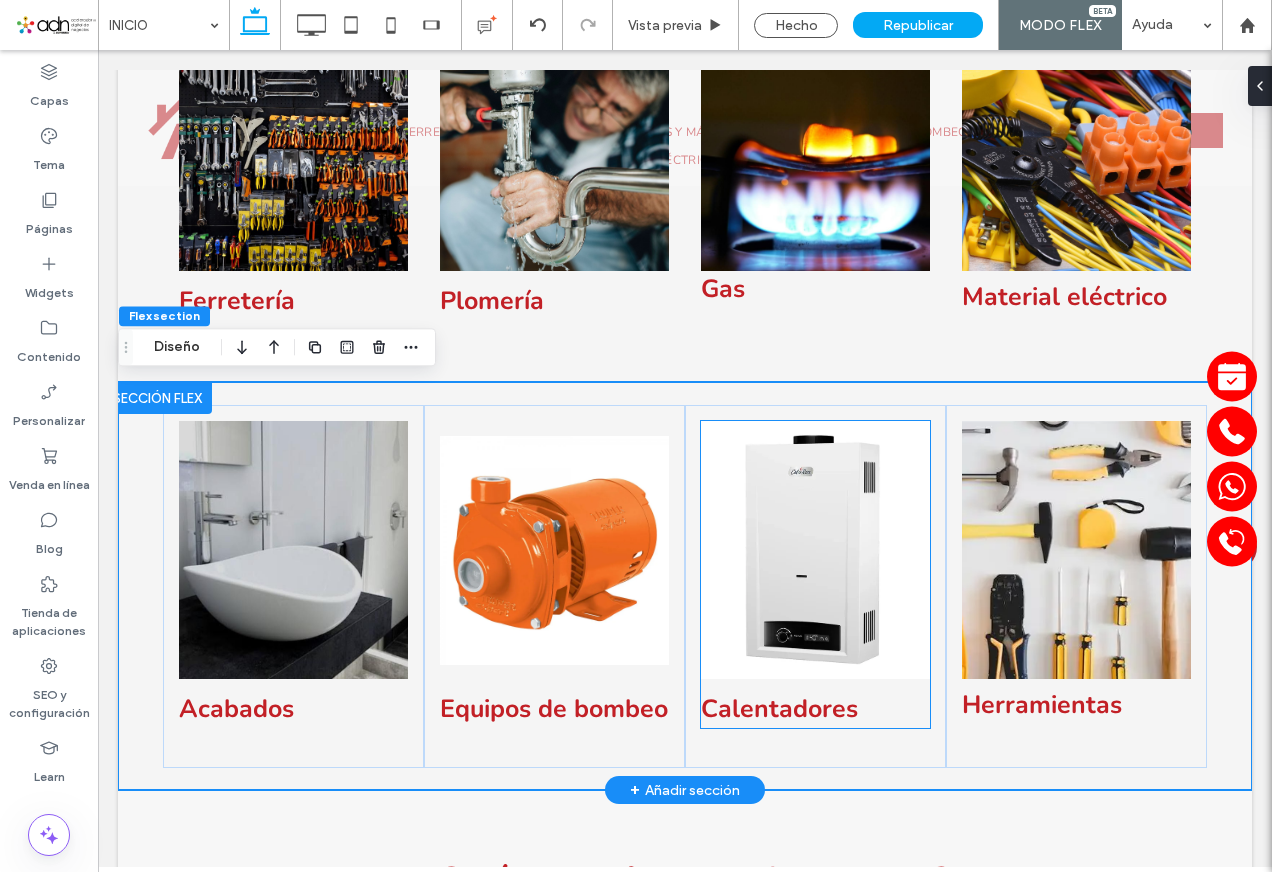 scroll, scrollTop: 1200, scrollLeft: 0, axis: vertical 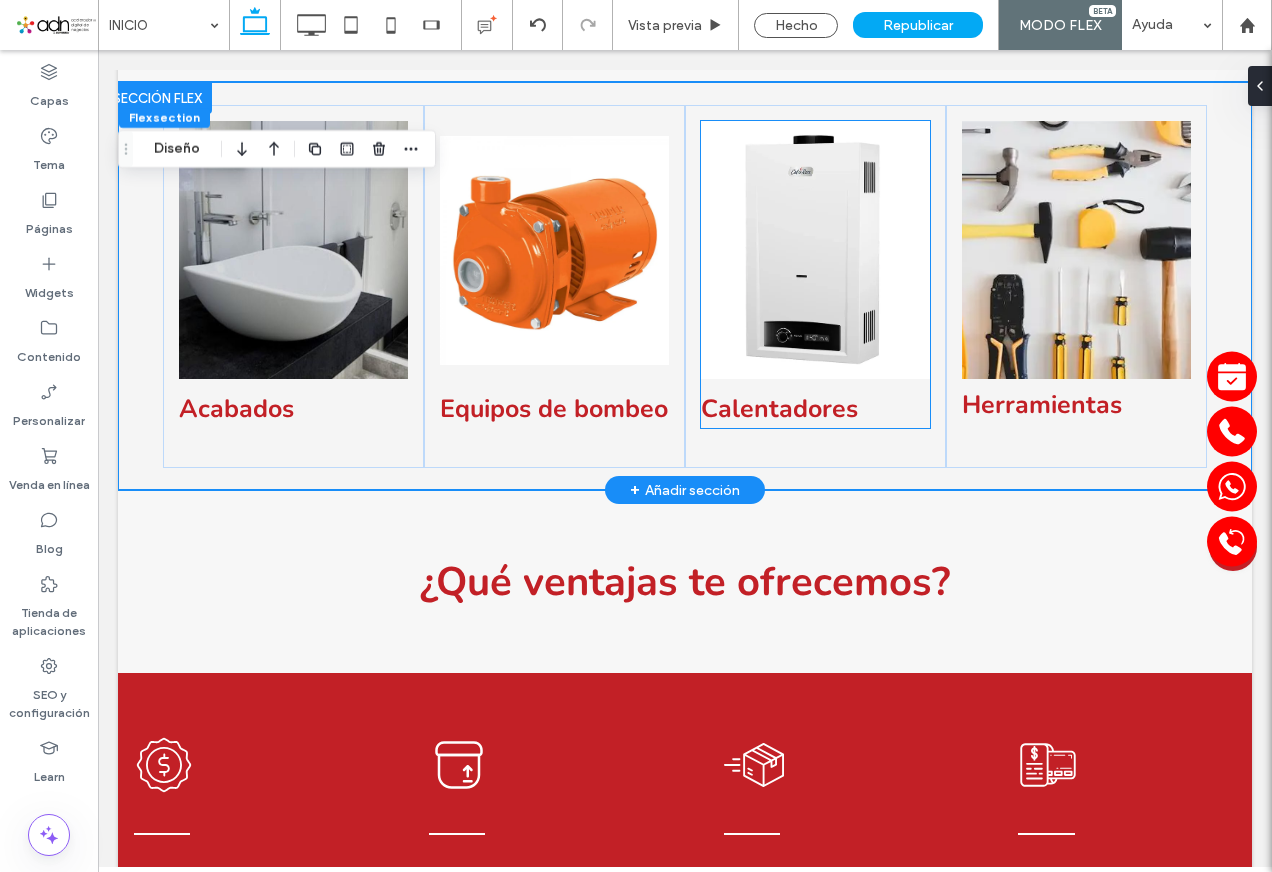 click at bounding box center (815, 250) 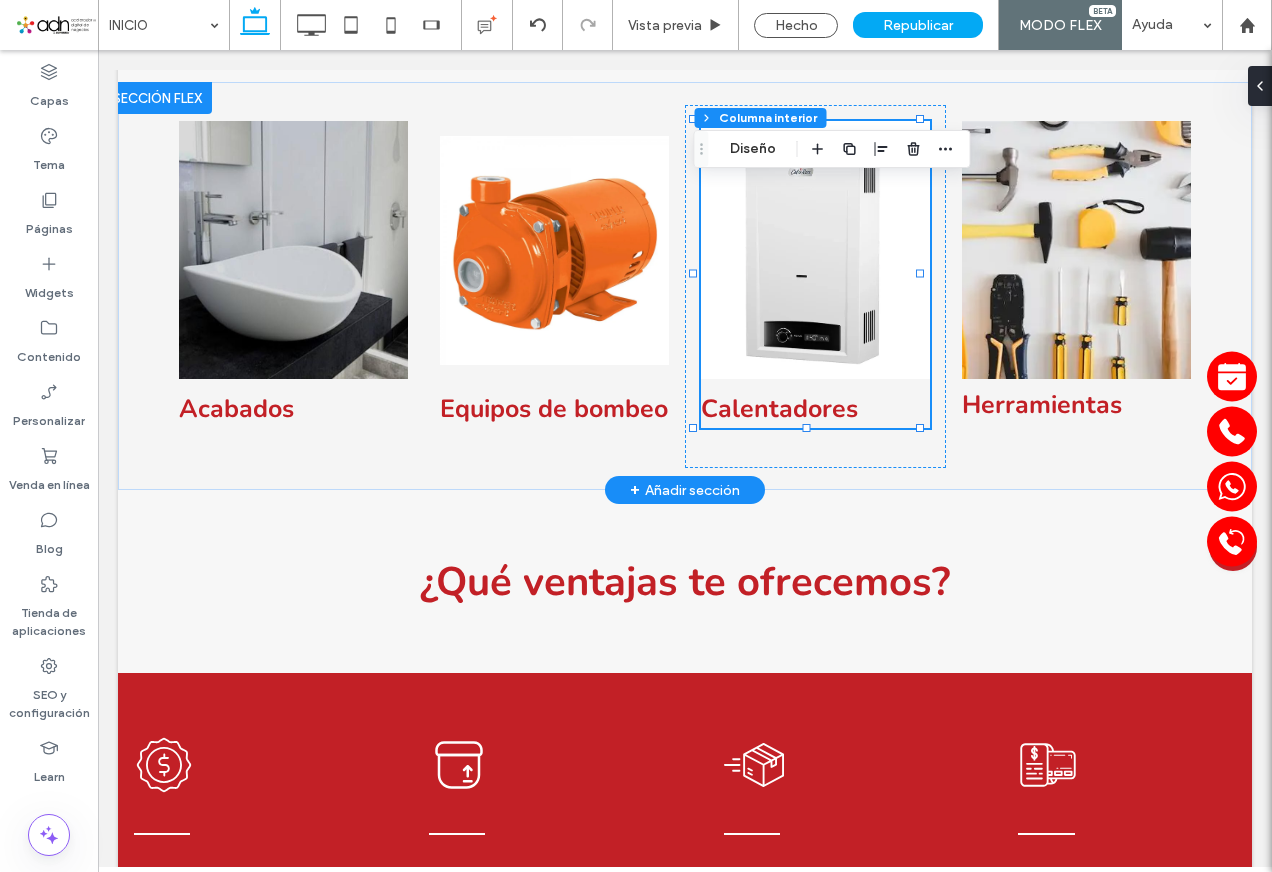 click at bounding box center [815, 250] 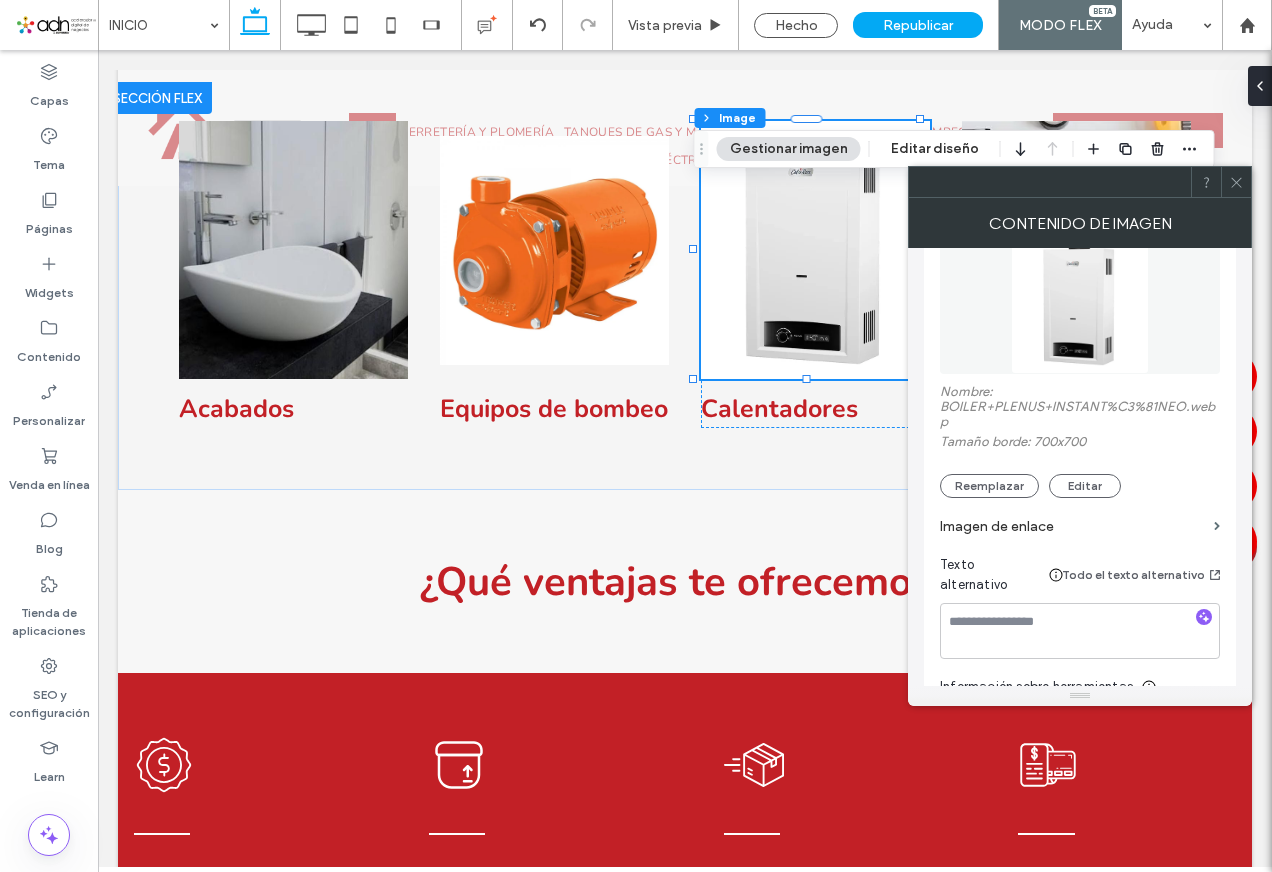 scroll, scrollTop: 300, scrollLeft: 0, axis: vertical 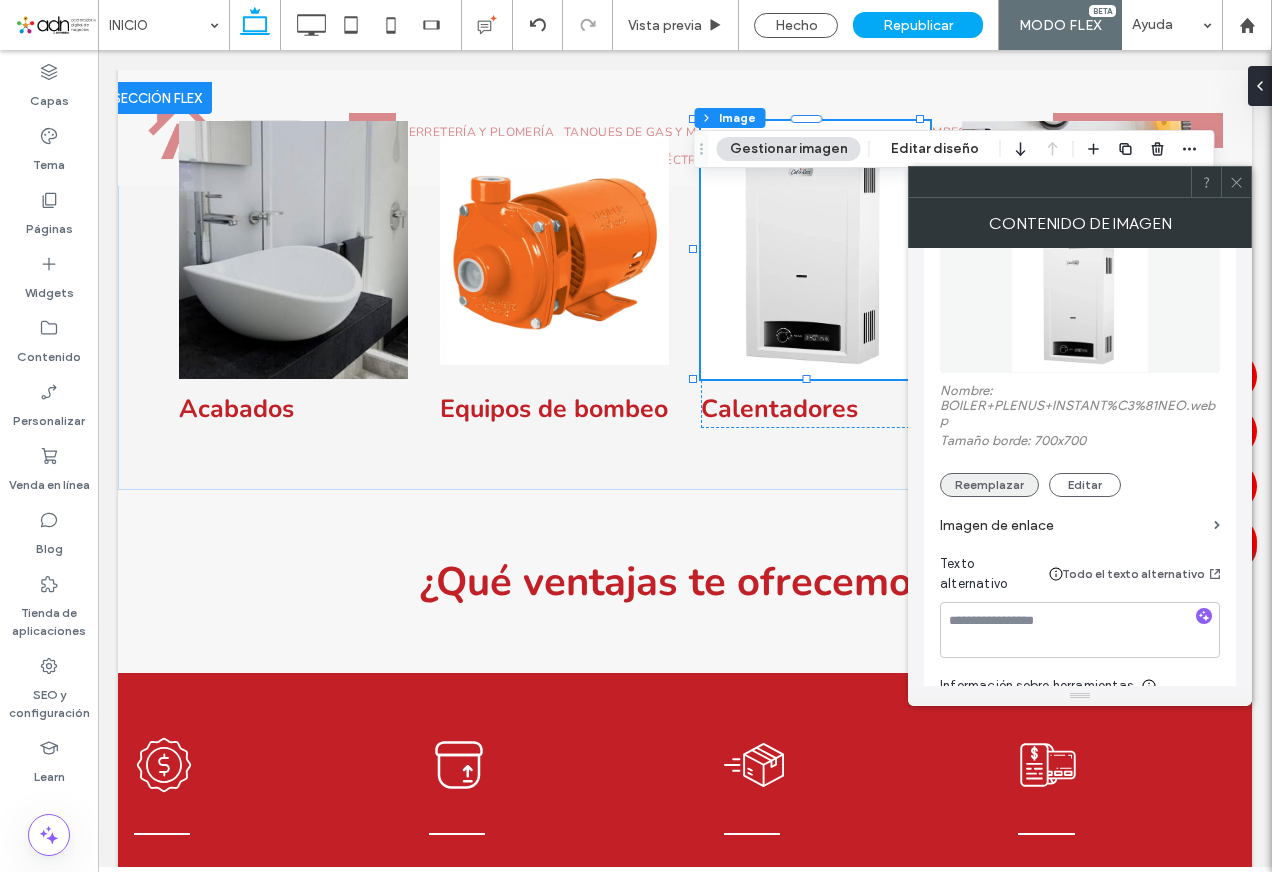 click on "Reemplazar" at bounding box center (989, 485) 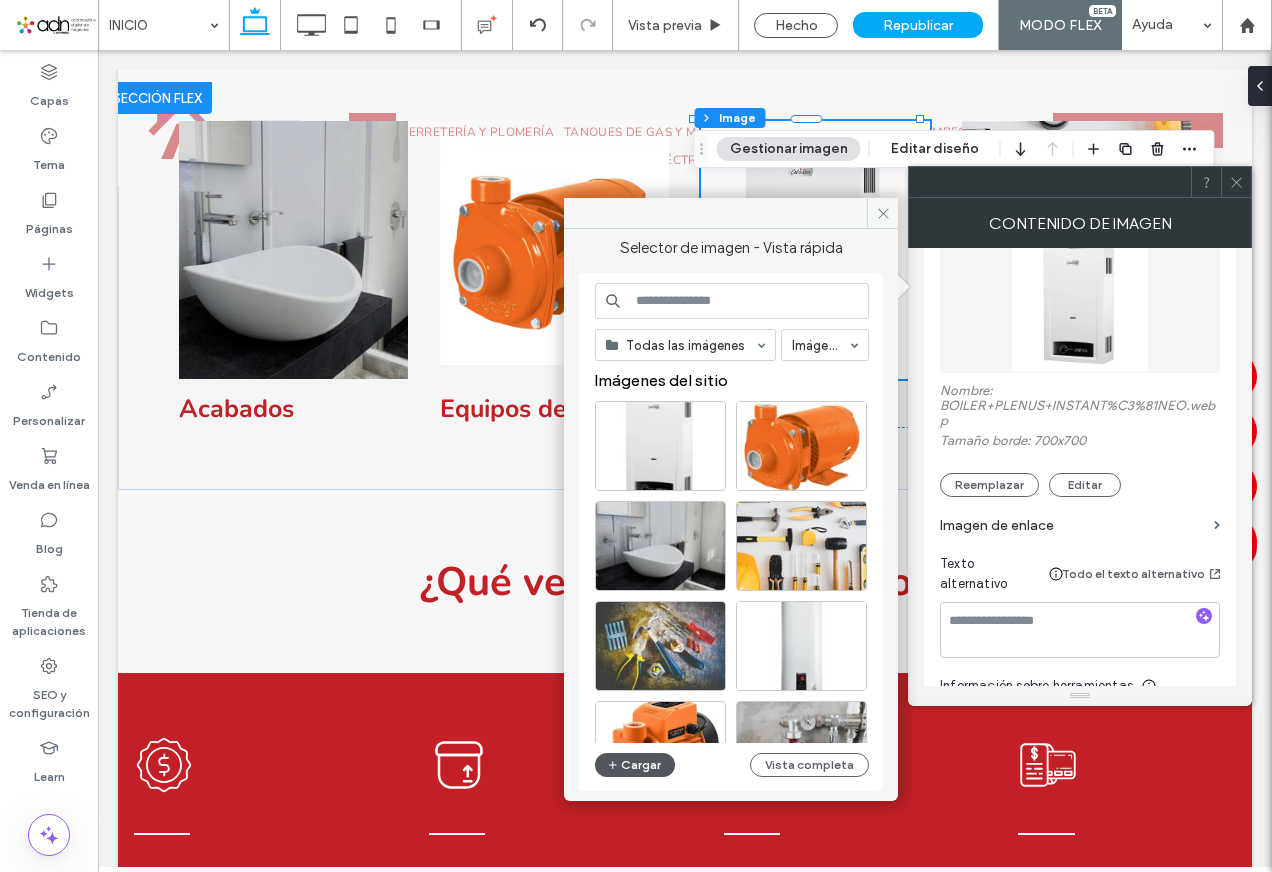 click on "Cargar" at bounding box center [635, 765] 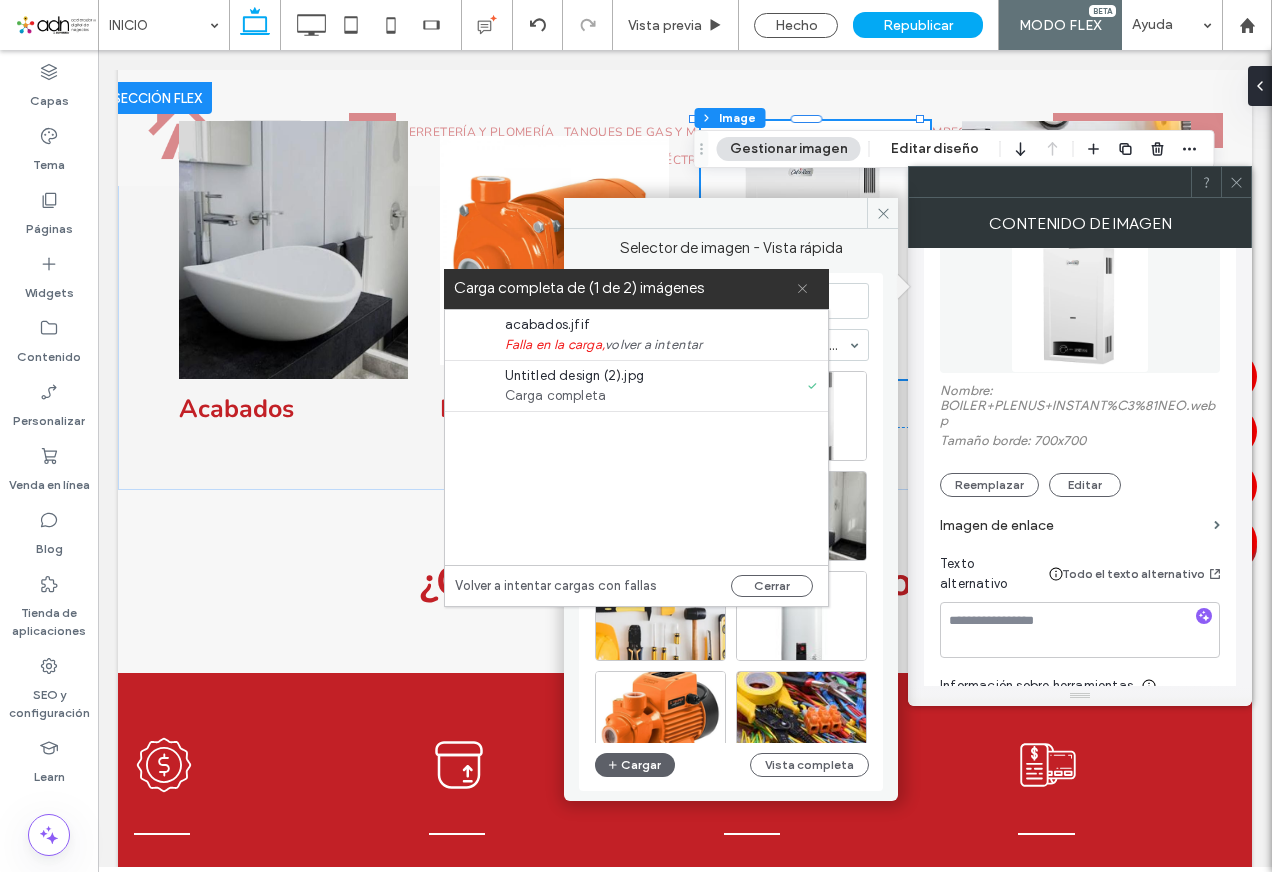 click 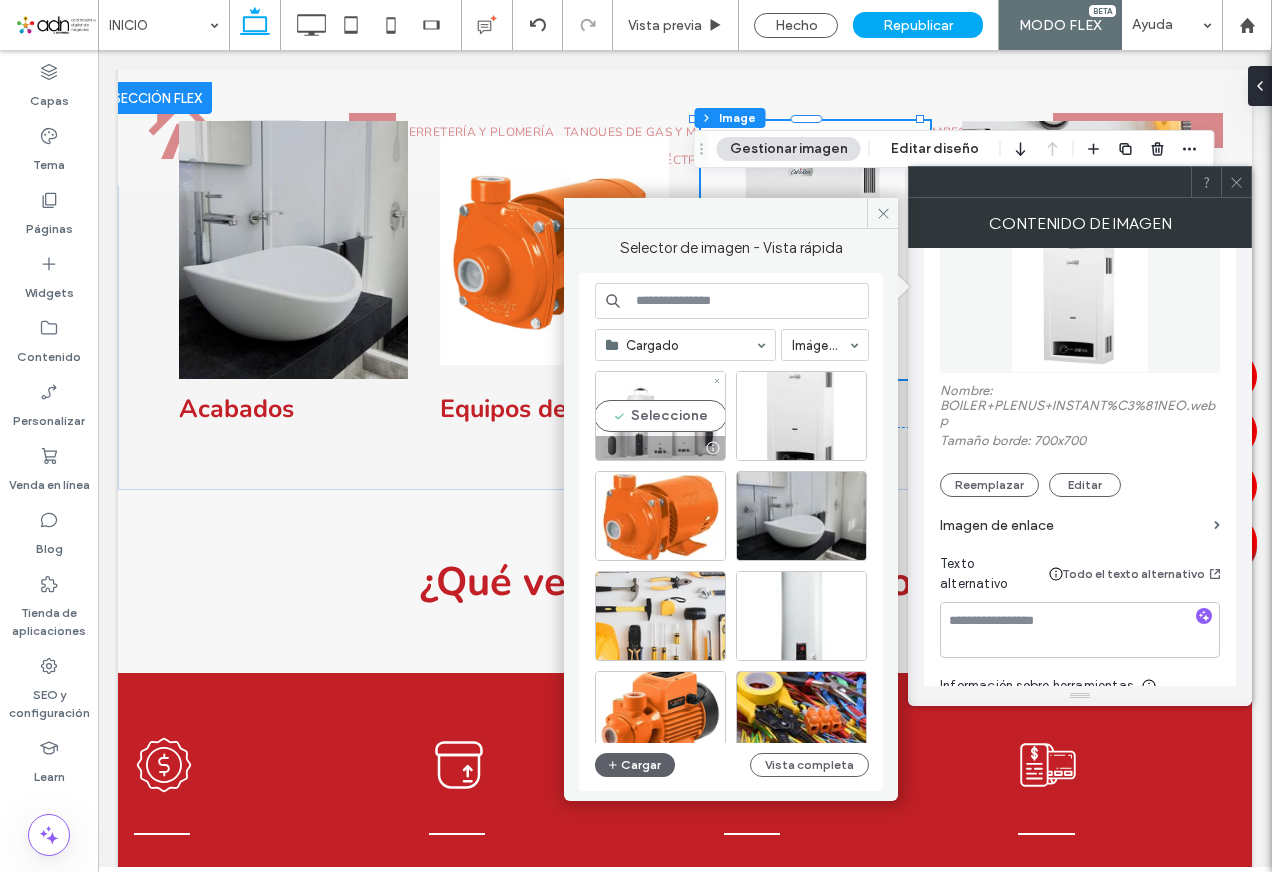 click on "Seleccione" at bounding box center (660, 416) 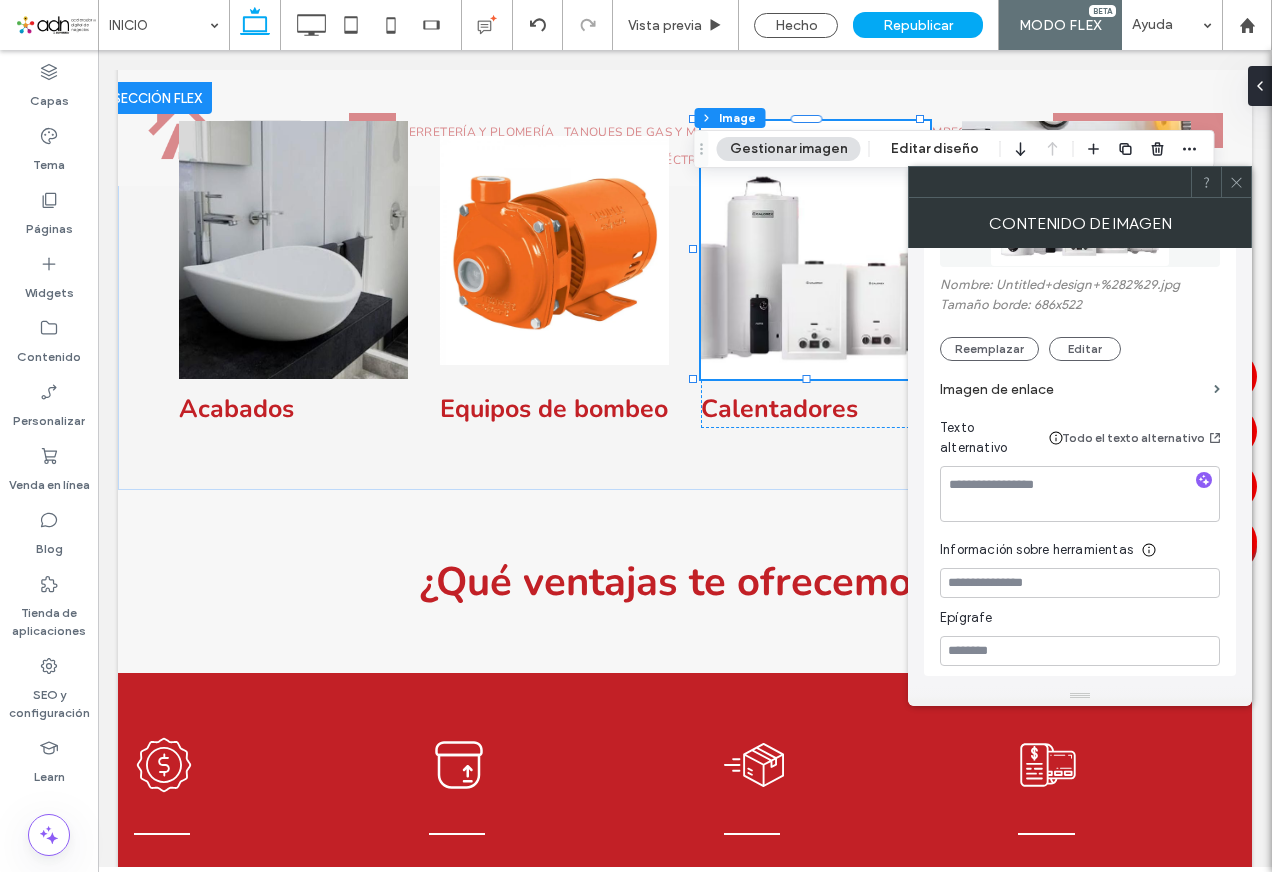 scroll, scrollTop: 71, scrollLeft: 0, axis: vertical 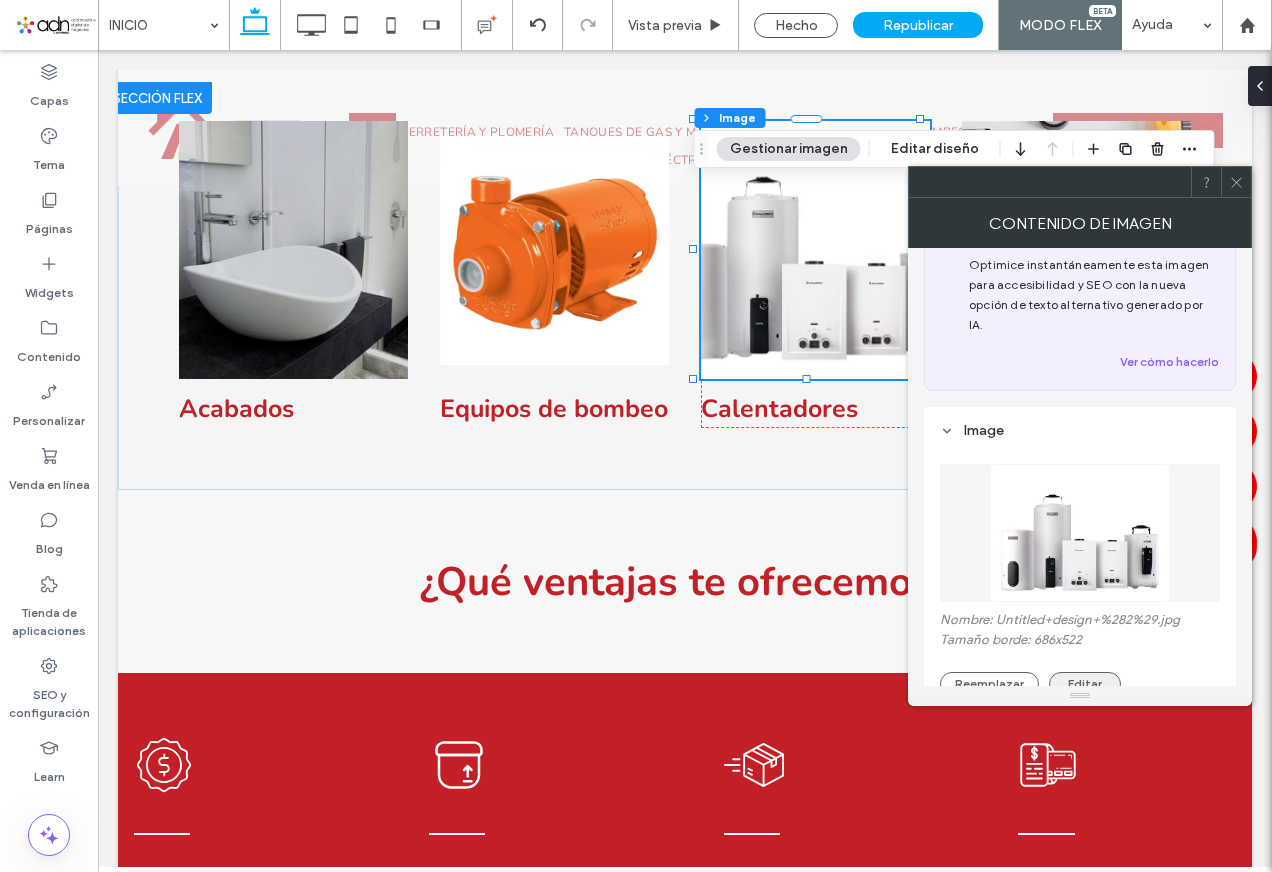 click on "Editar" at bounding box center [1085, 684] 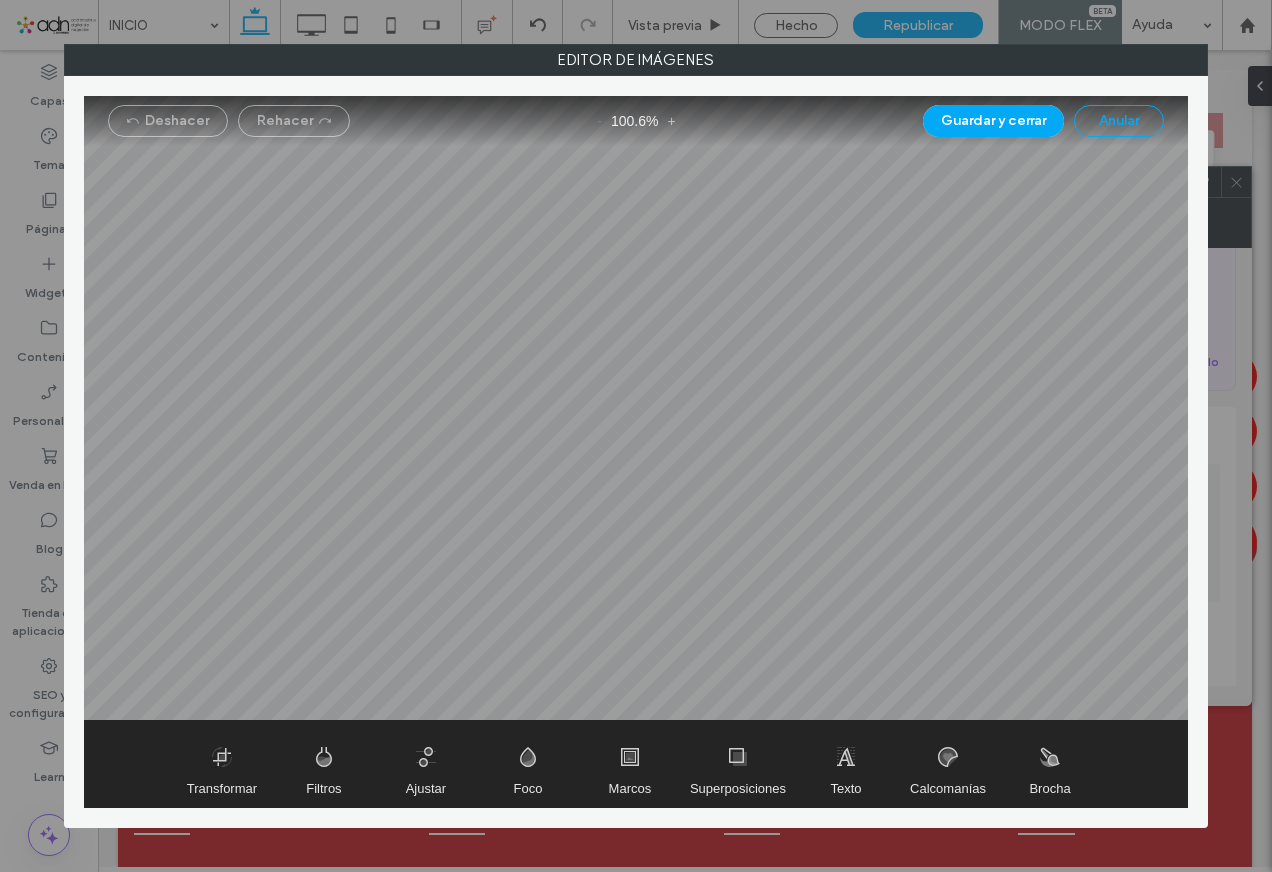 click on "Anular" at bounding box center (1119, 121) 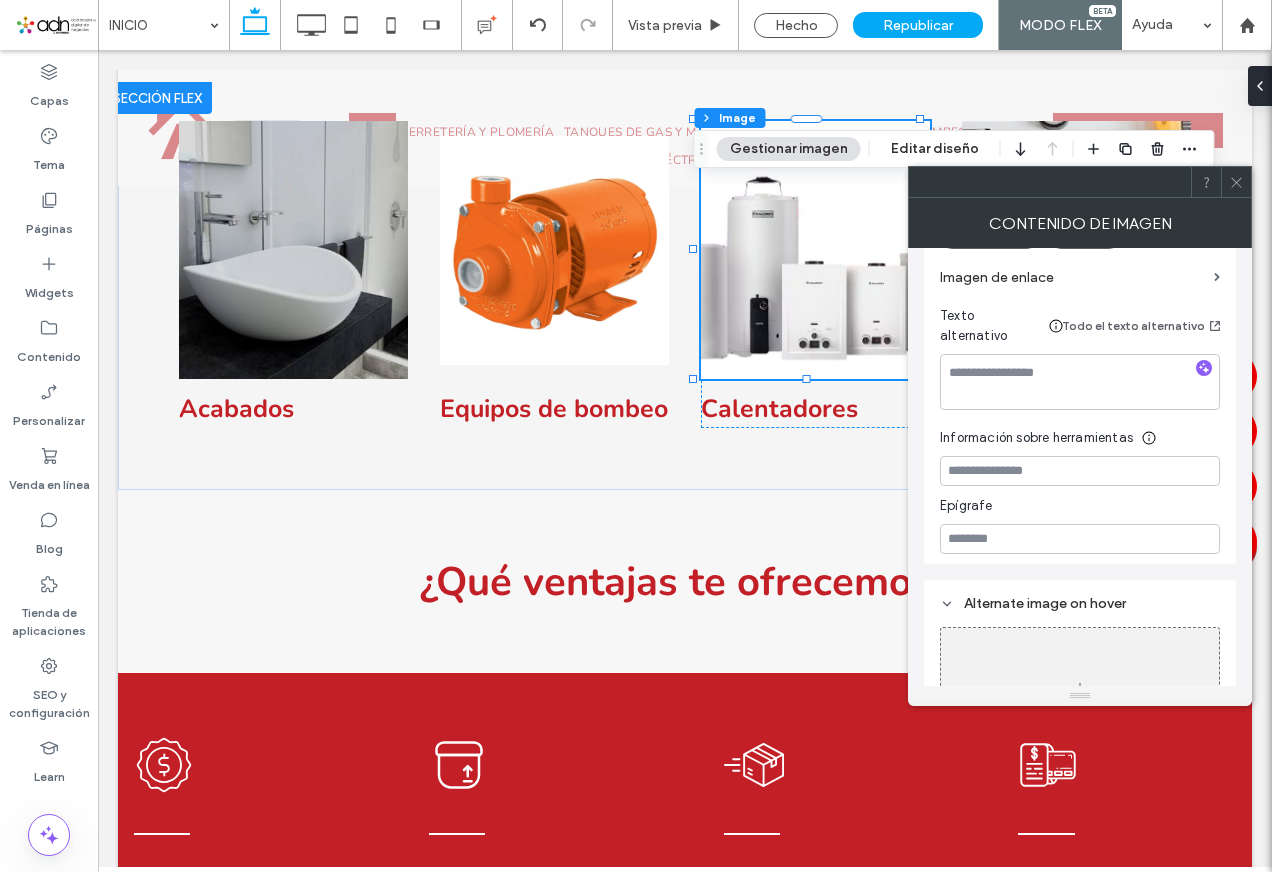 scroll, scrollTop: 571, scrollLeft: 0, axis: vertical 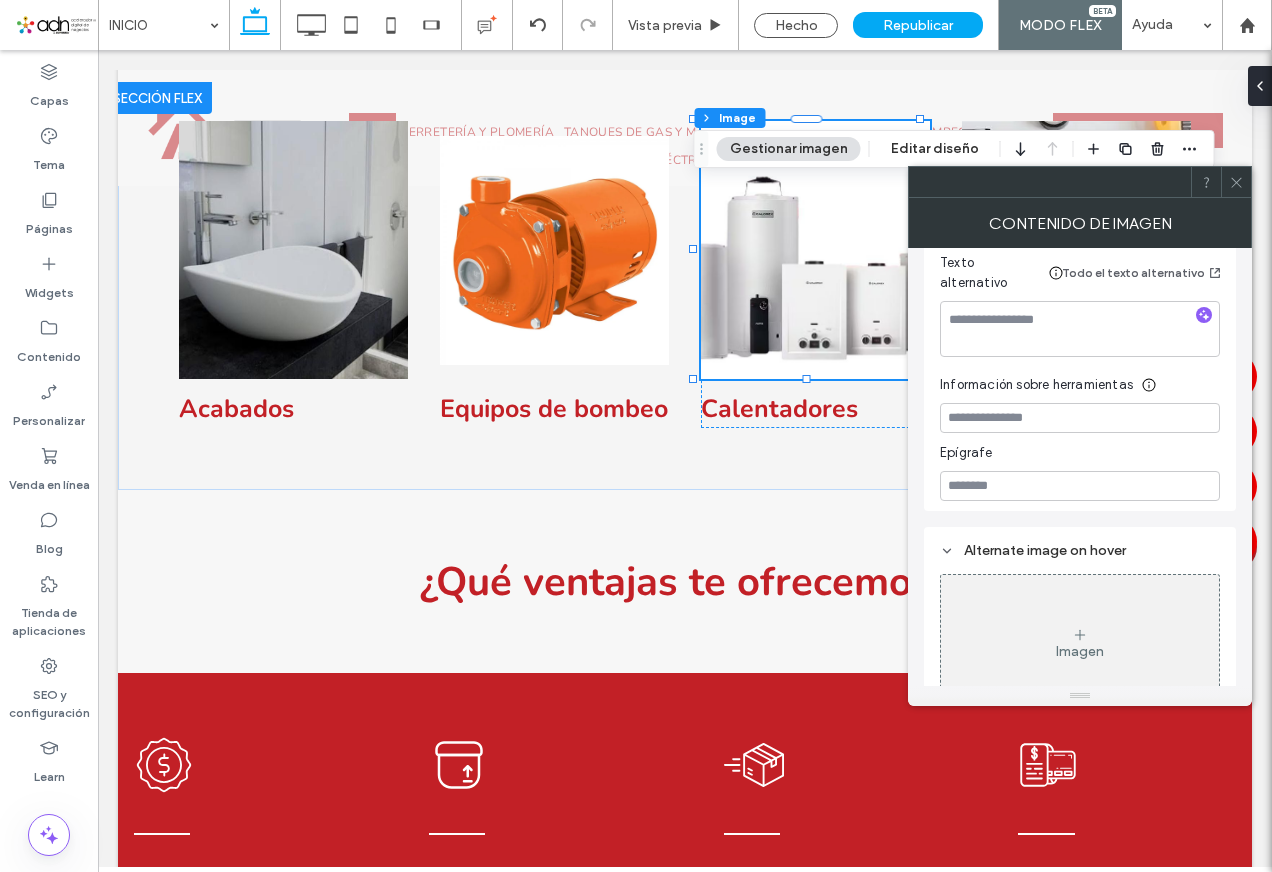 click at bounding box center [1236, 182] 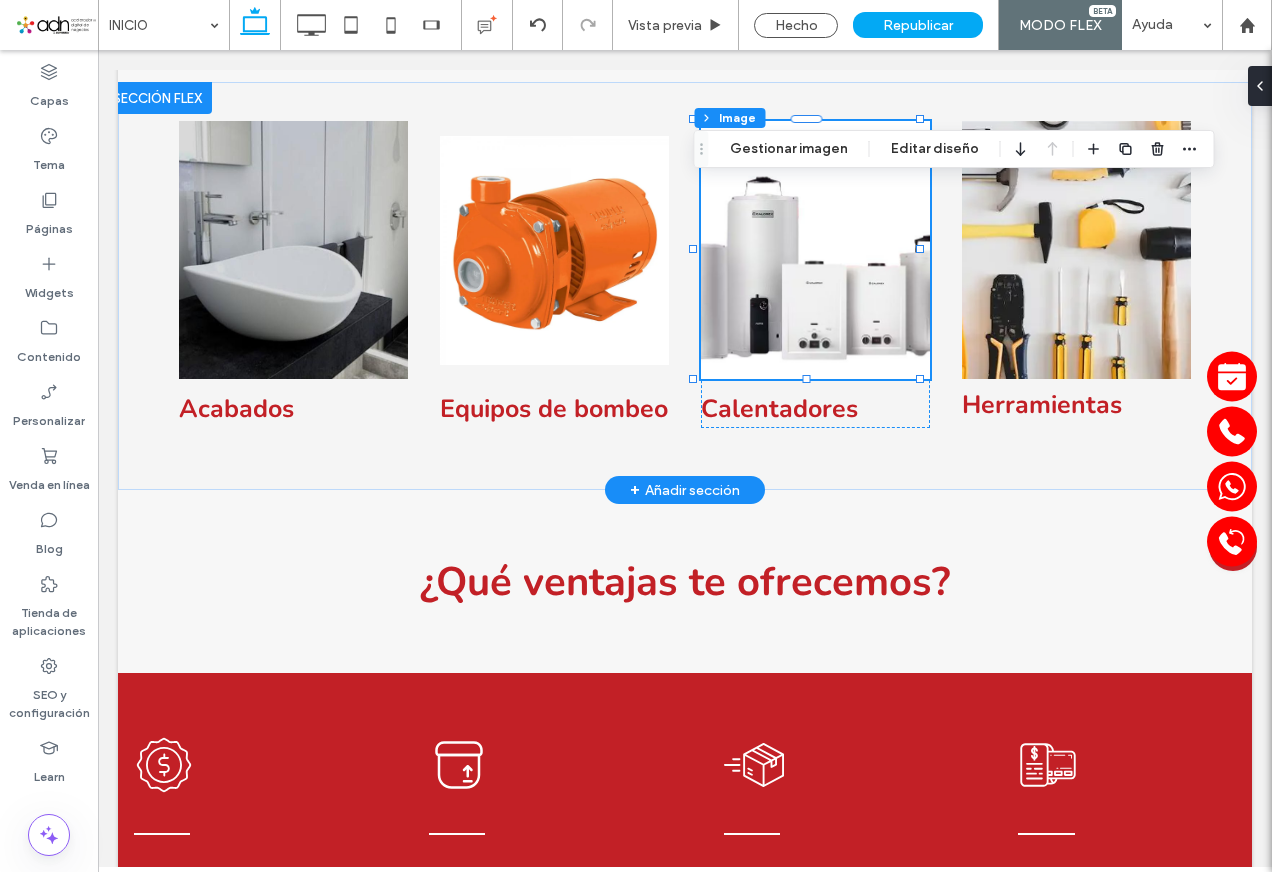 click at bounding box center [815, 250] 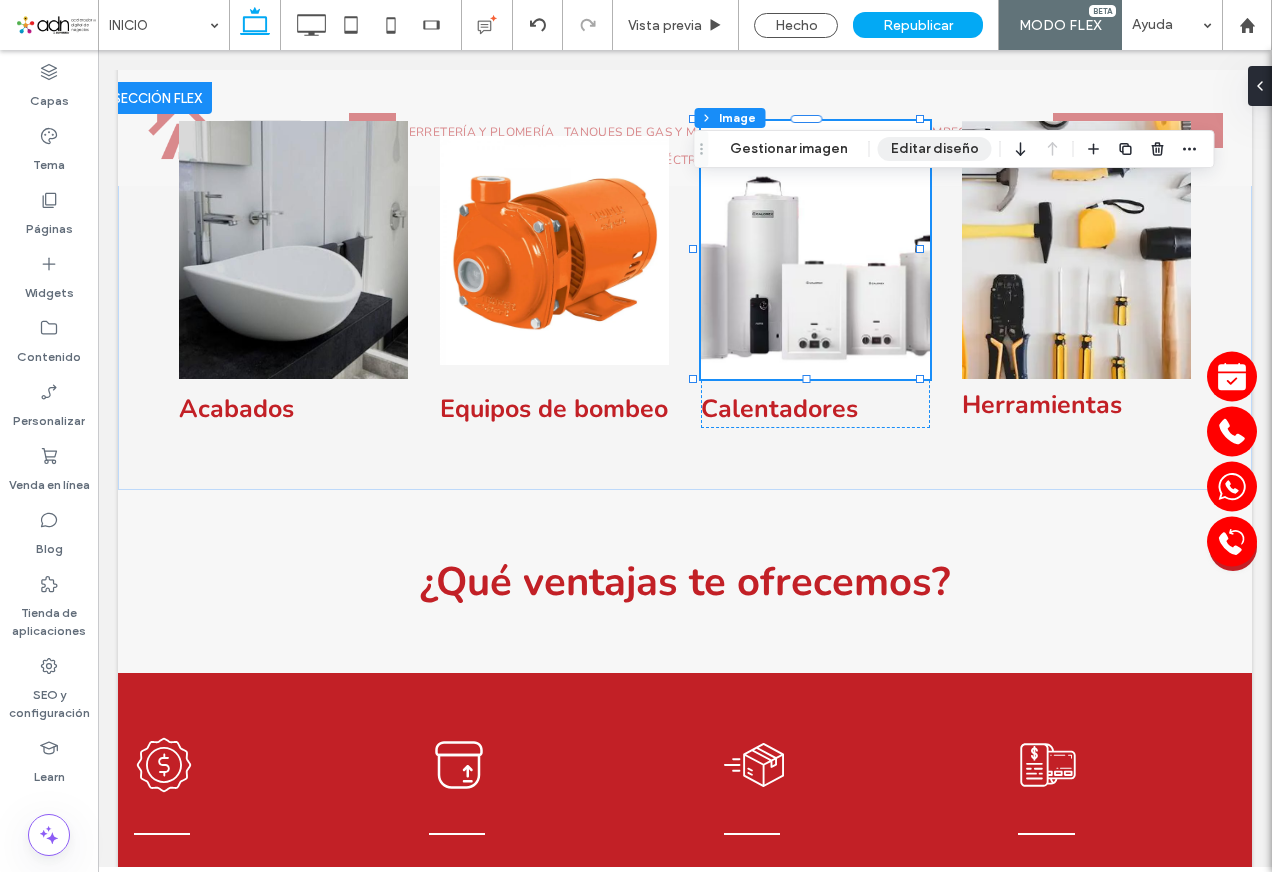 click on "Editar diseño" at bounding box center [935, 149] 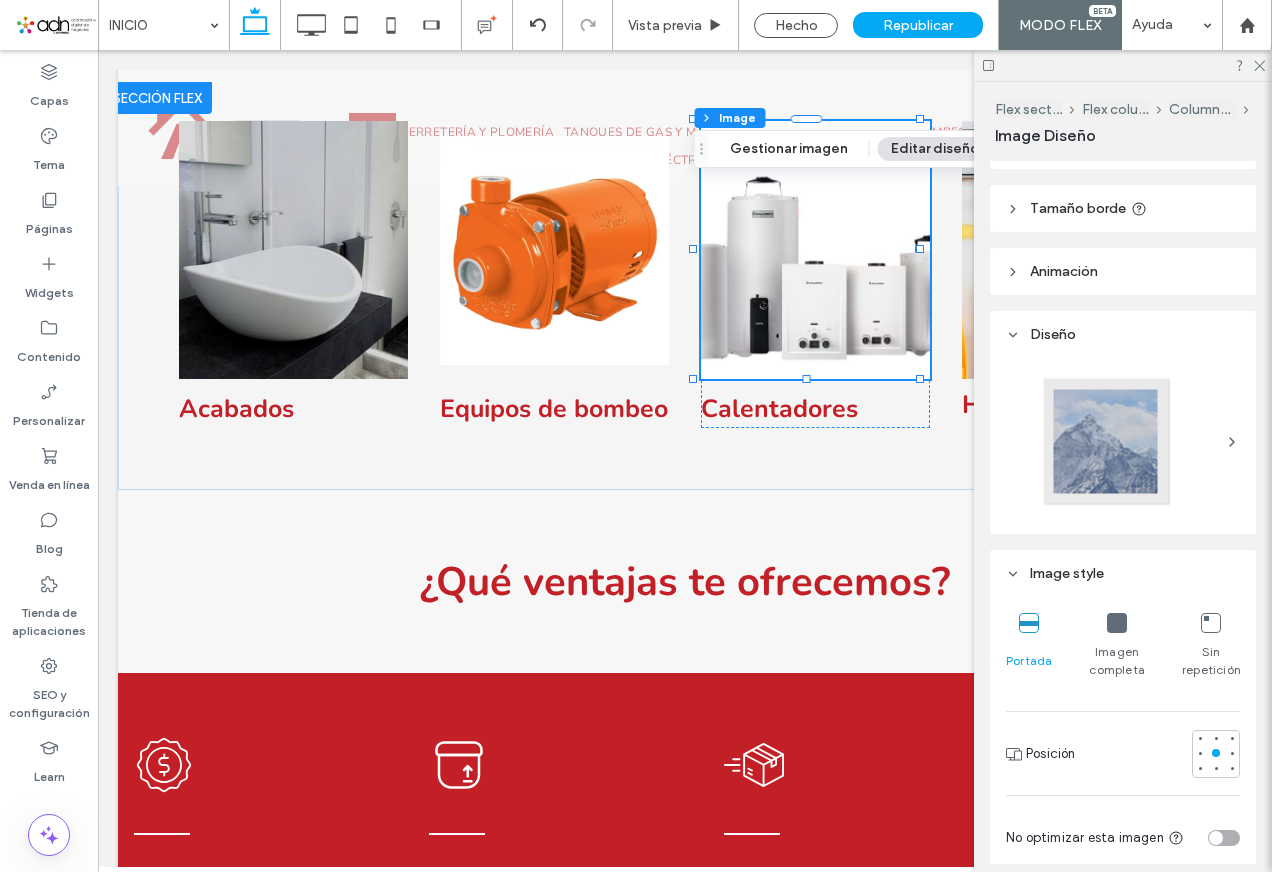 scroll, scrollTop: 300, scrollLeft: 0, axis: vertical 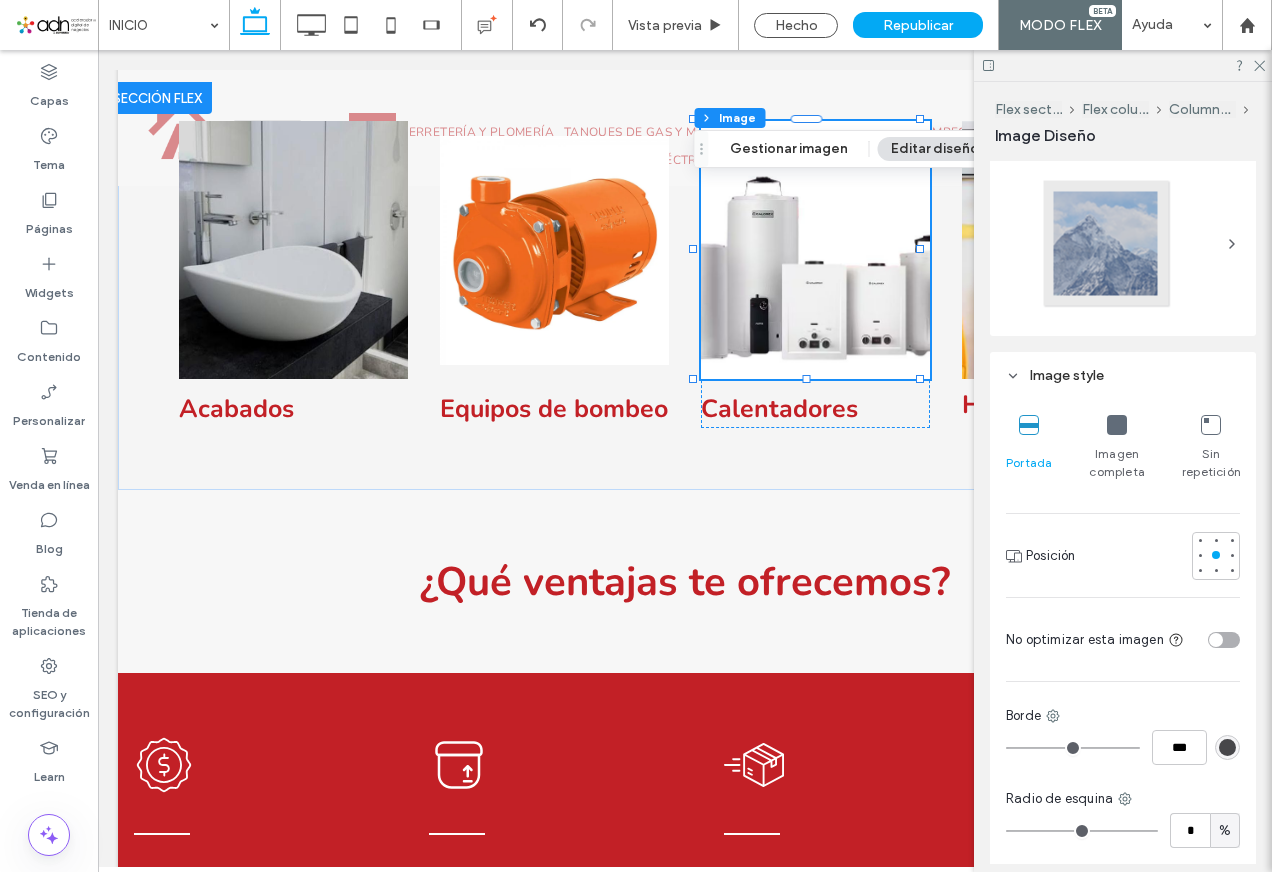 click at bounding box center (1211, 425) 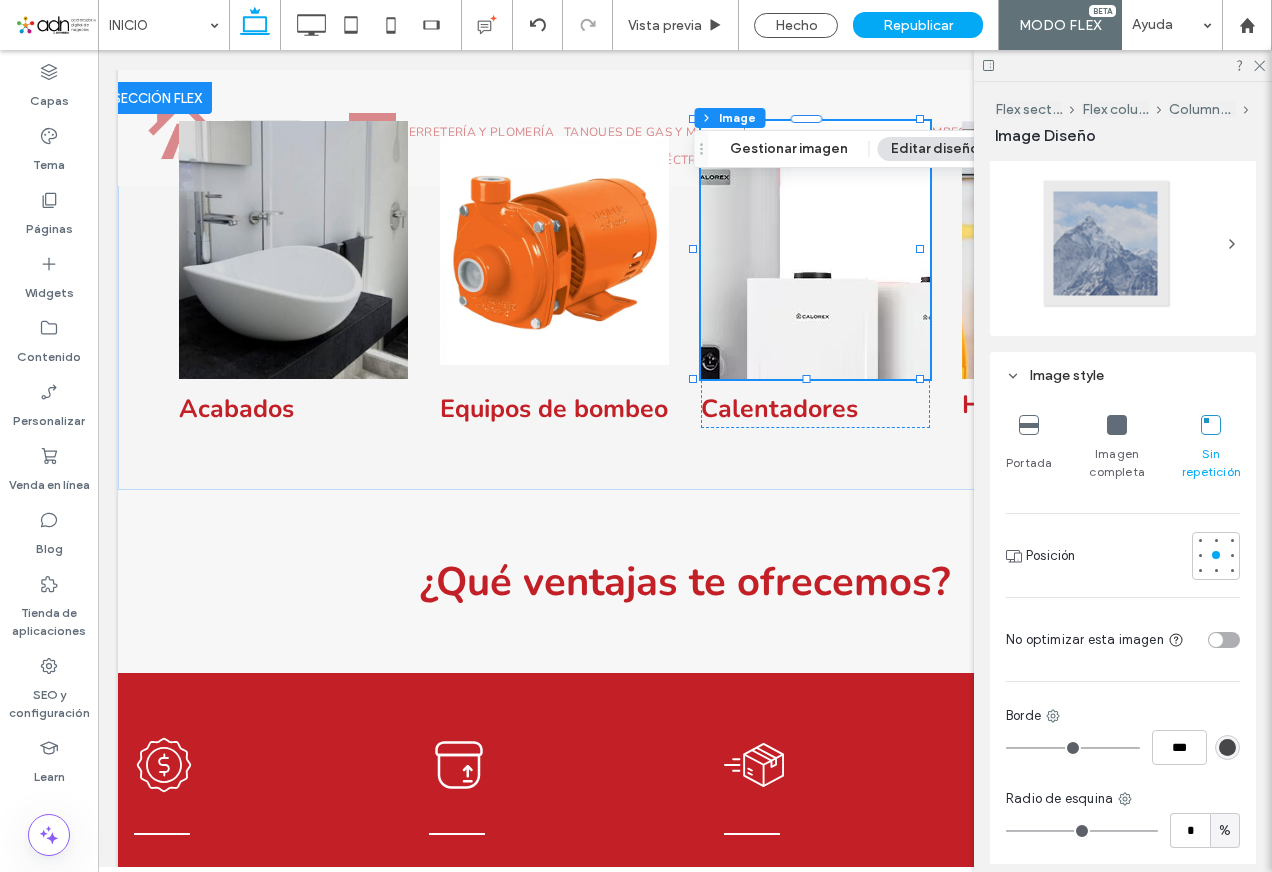 click at bounding box center (1117, 425) 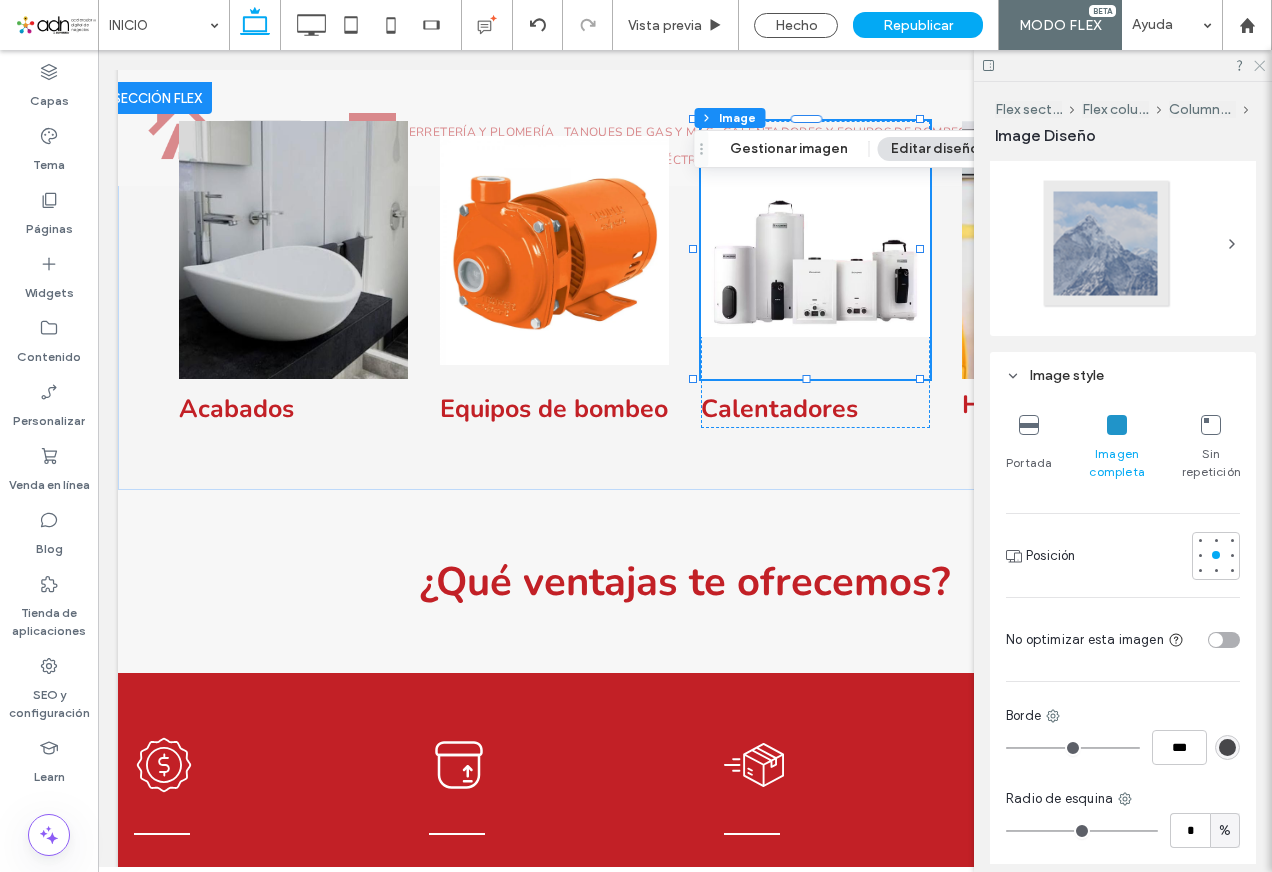 click 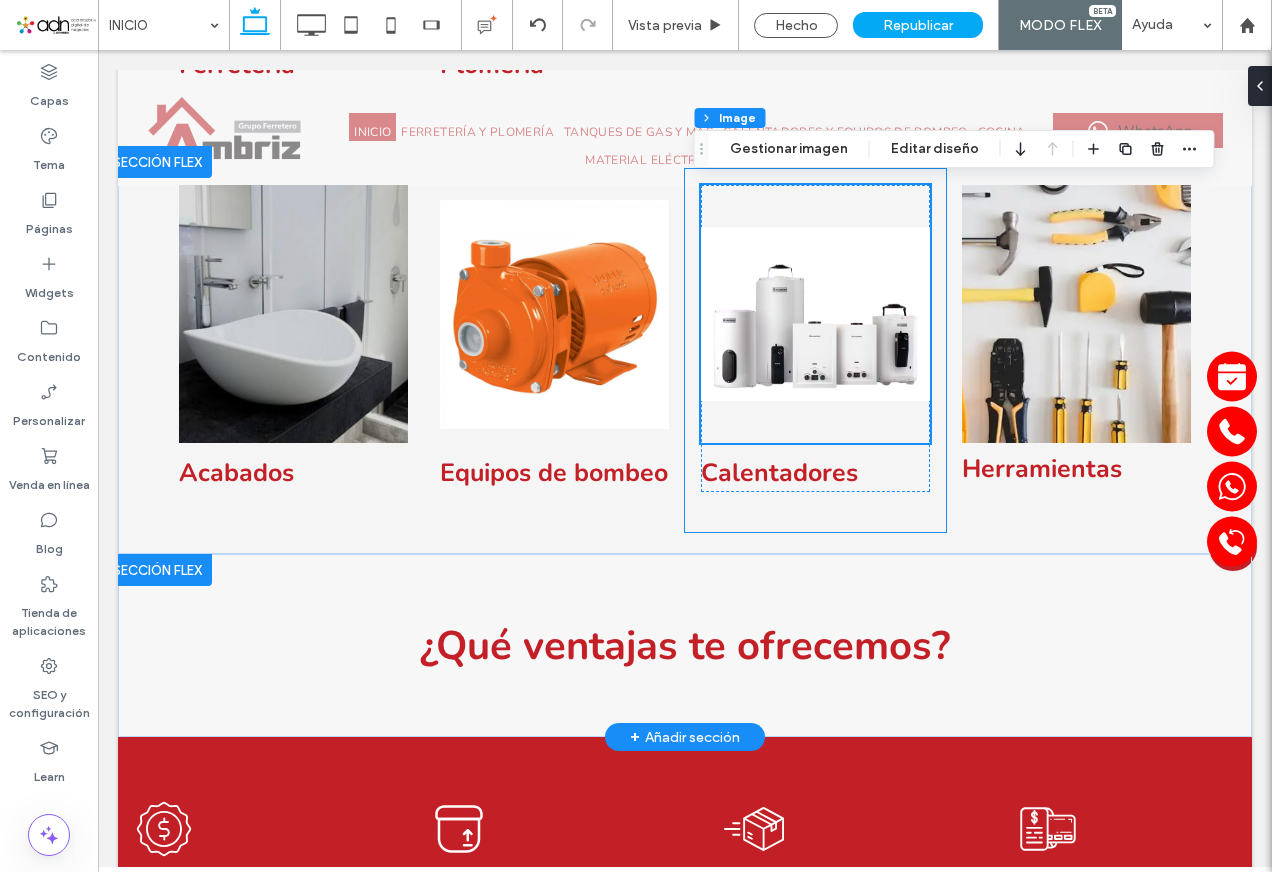 scroll, scrollTop: 1100, scrollLeft: 0, axis: vertical 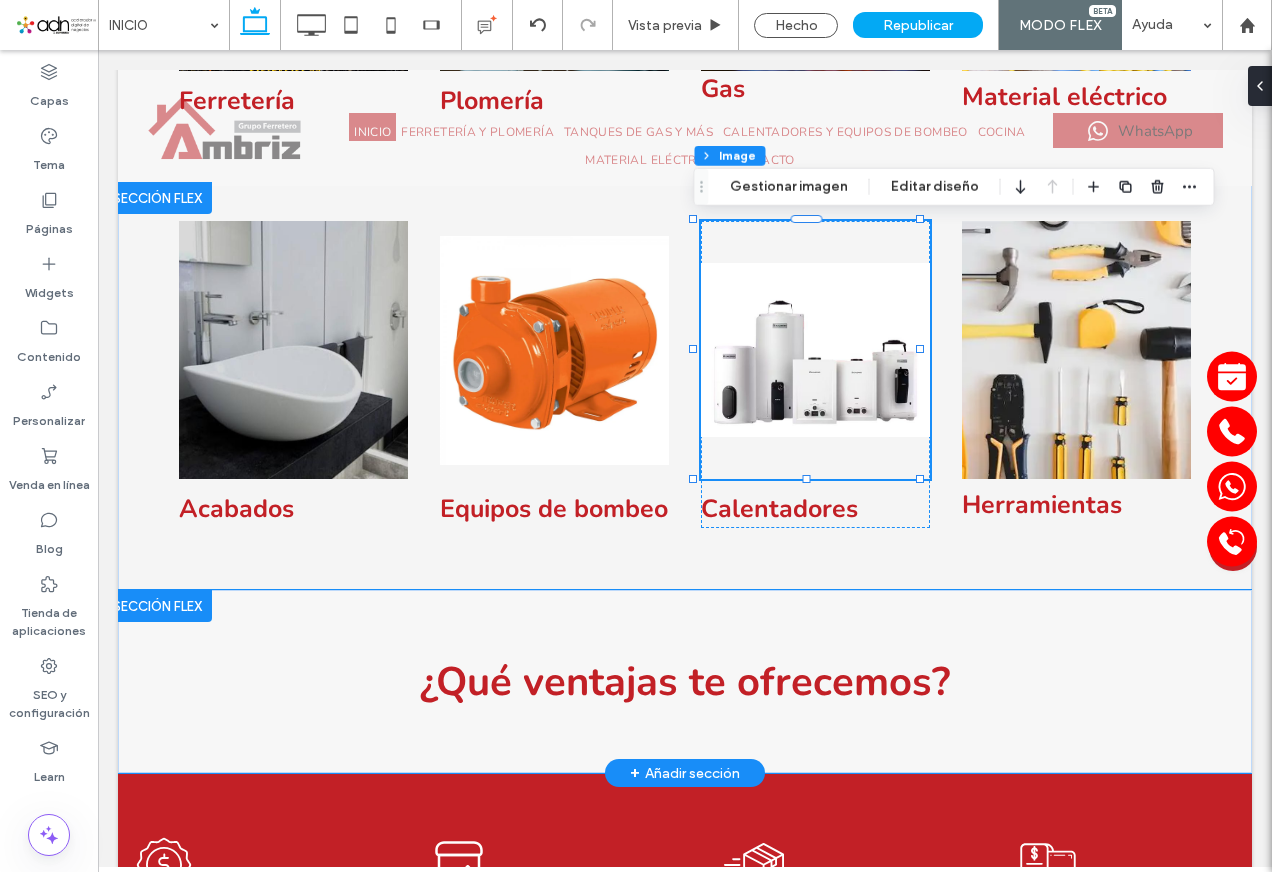 click on "¿Qué ventajas te ofrecemos?" at bounding box center [685, 681] 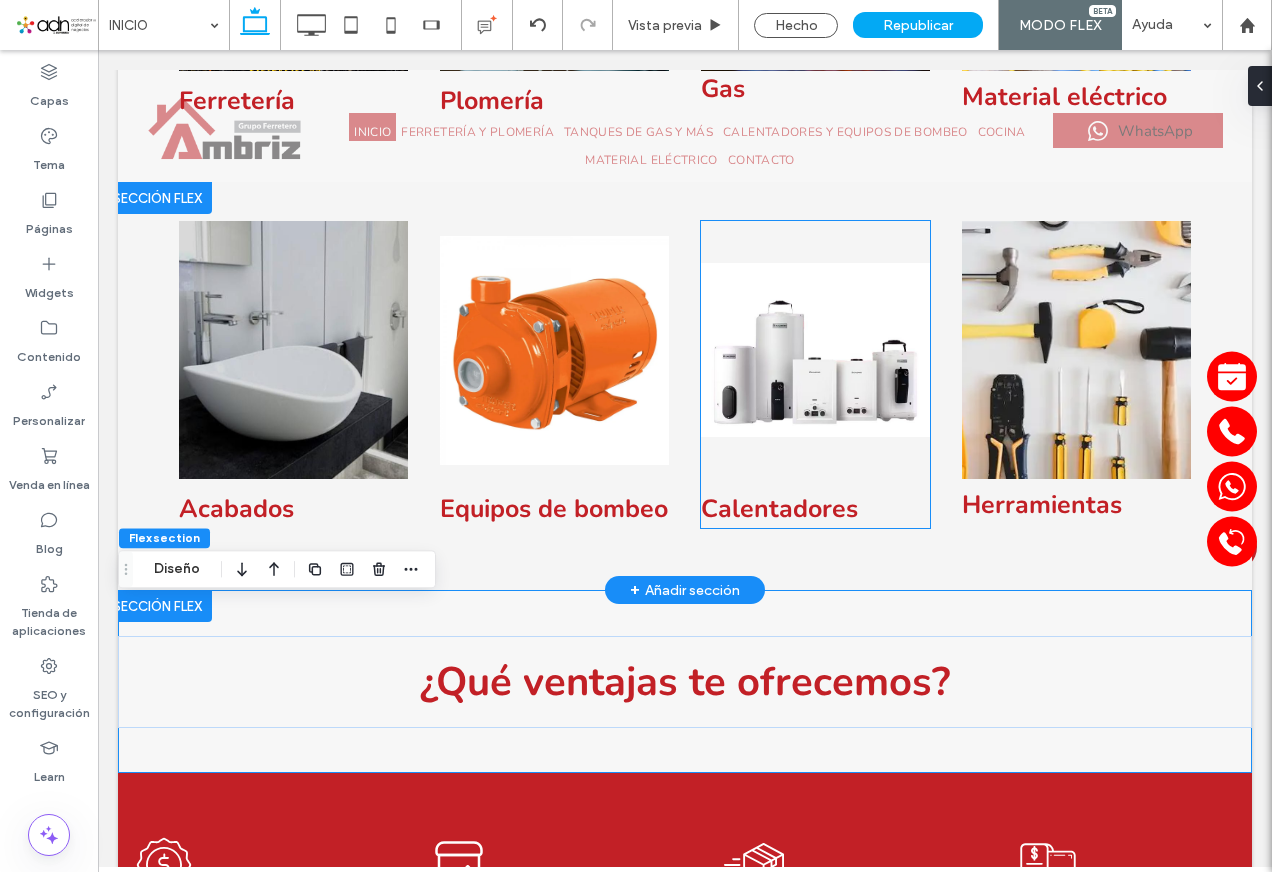 click at bounding box center [815, 350] 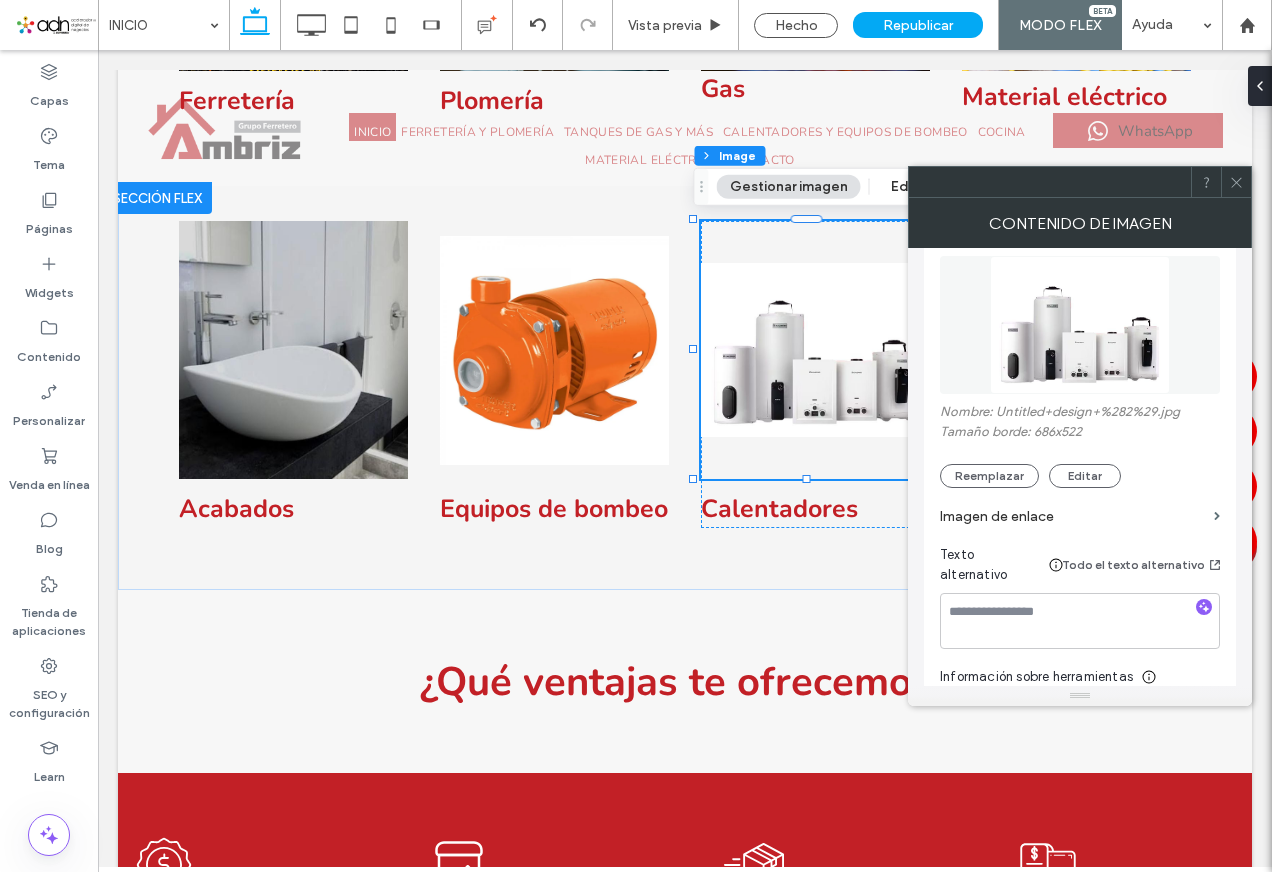 scroll, scrollTop: 300, scrollLeft: 0, axis: vertical 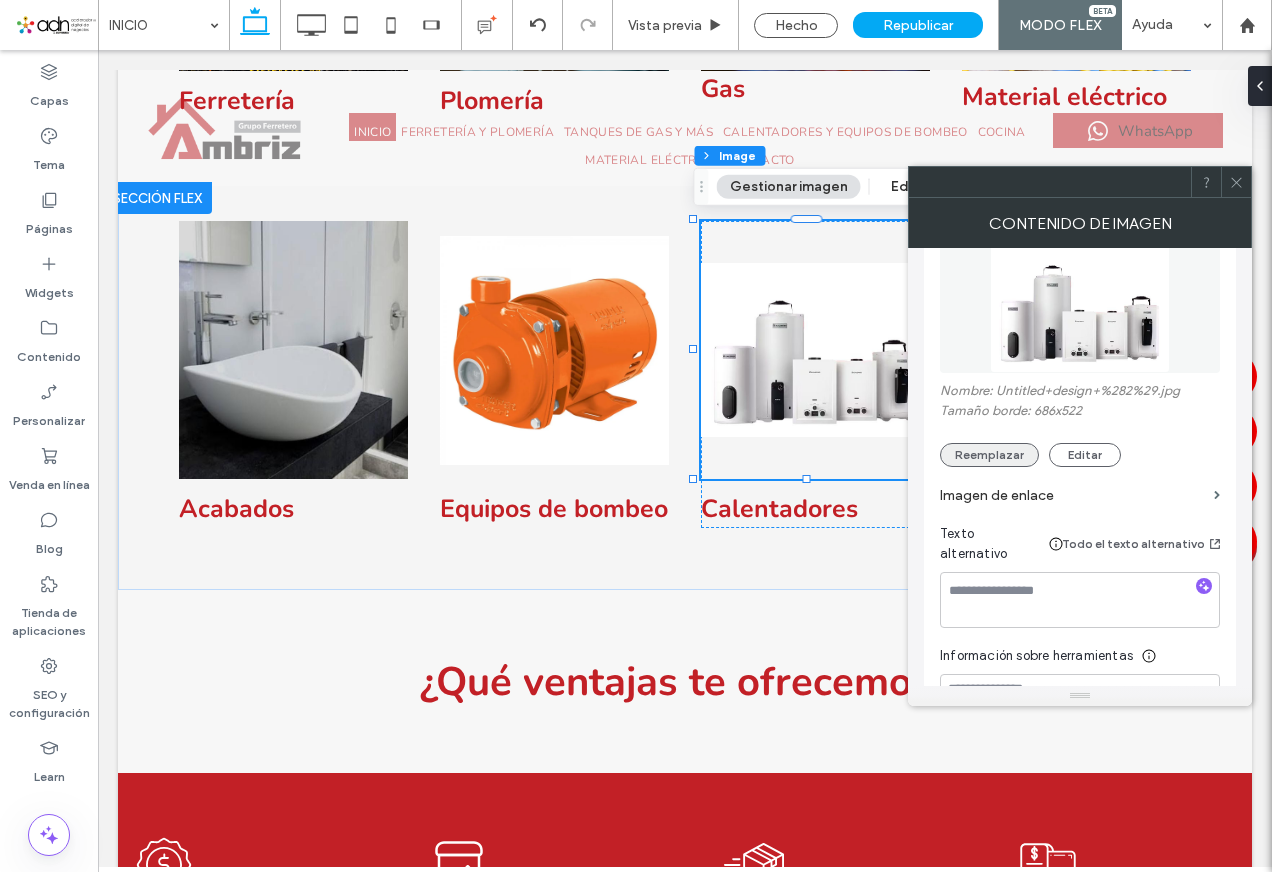 click on "Reemplazar" at bounding box center [989, 455] 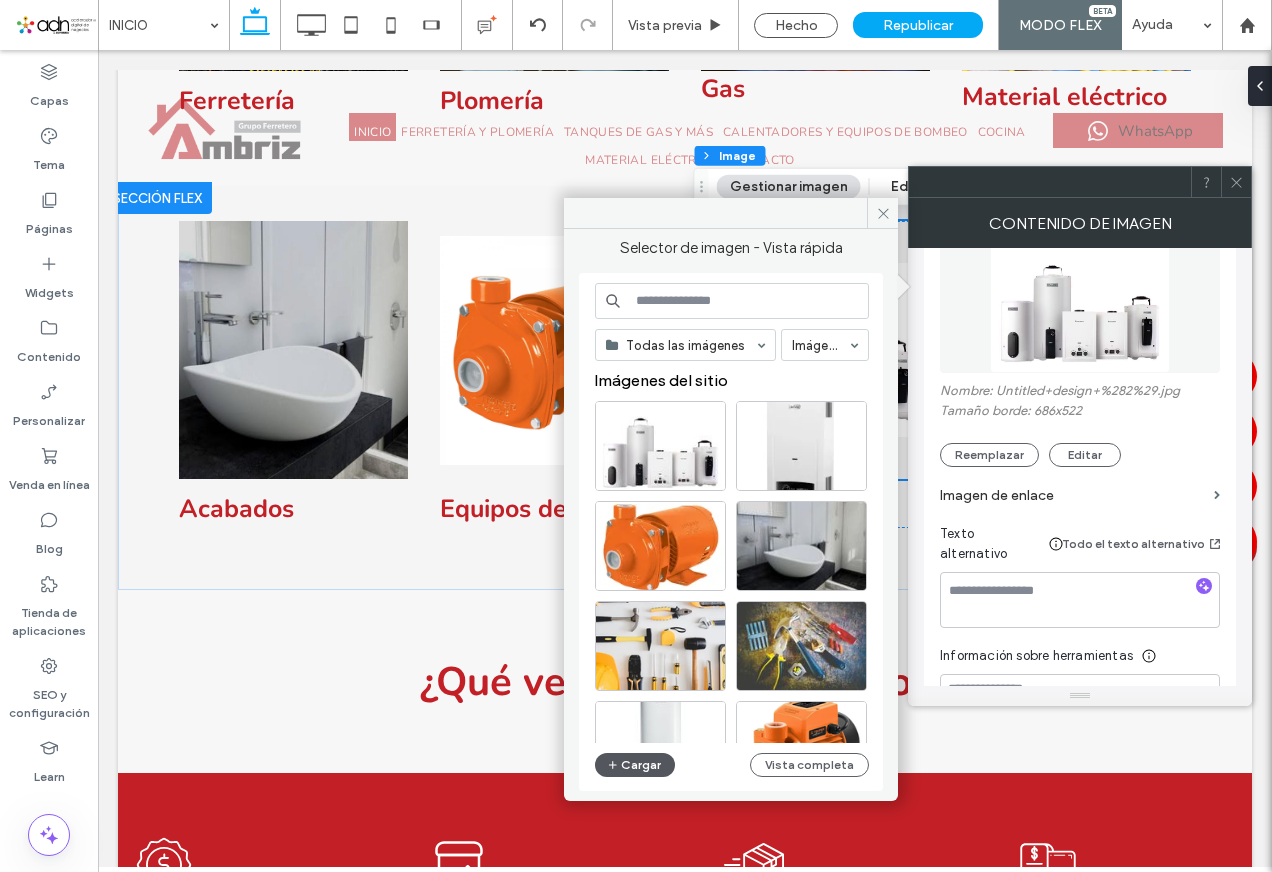 click on "Cargar" at bounding box center [635, 765] 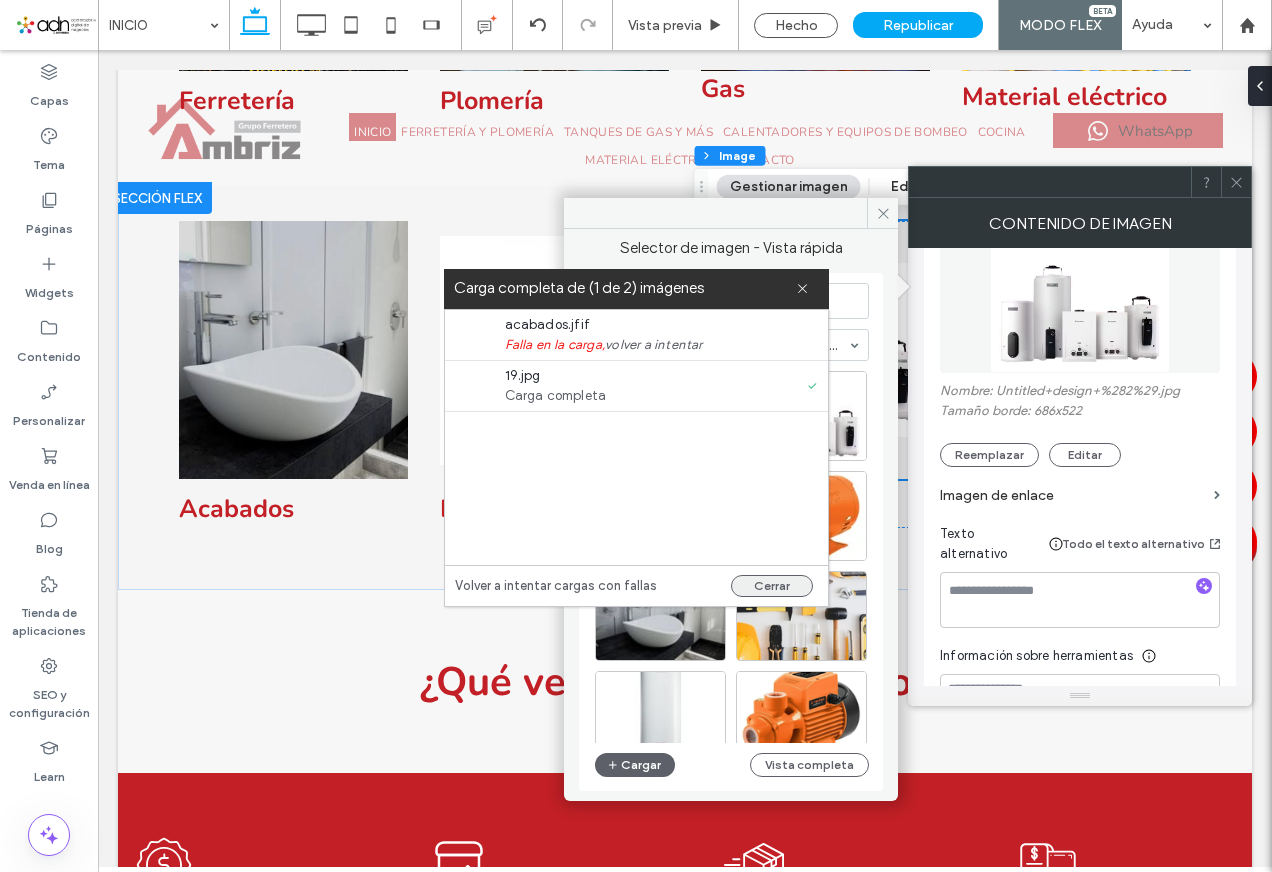 click on "Cerrar" at bounding box center (772, 586) 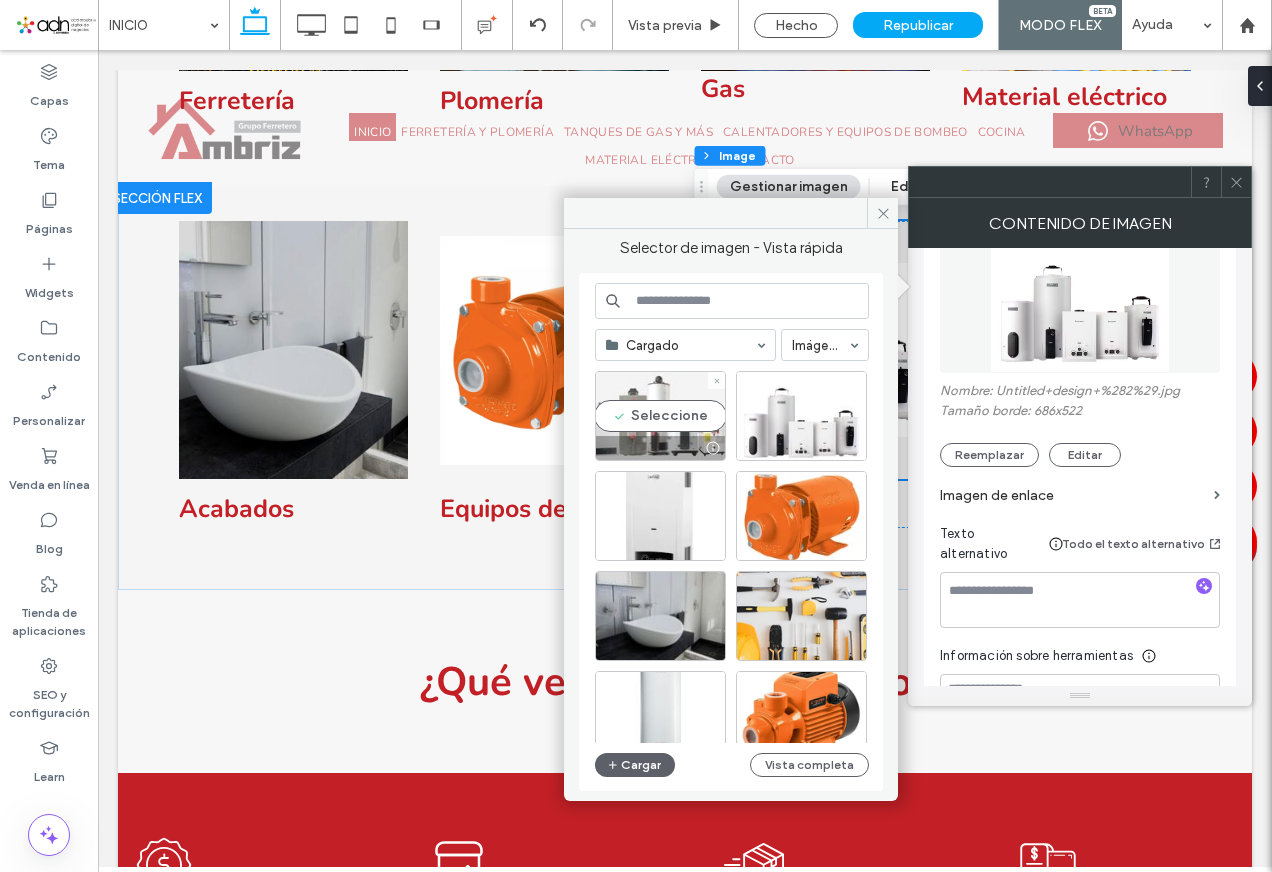 click on "Seleccione" at bounding box center (660, 416) 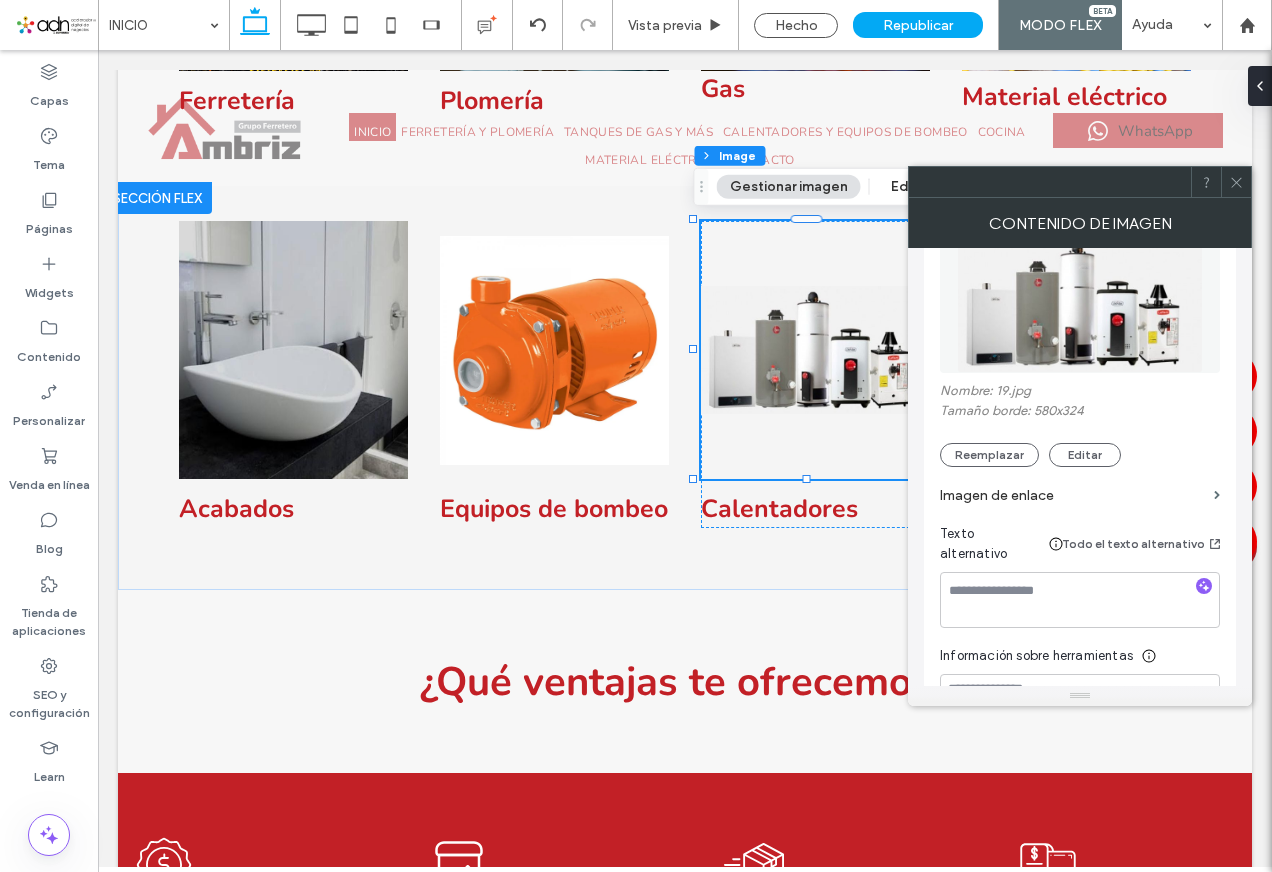 click 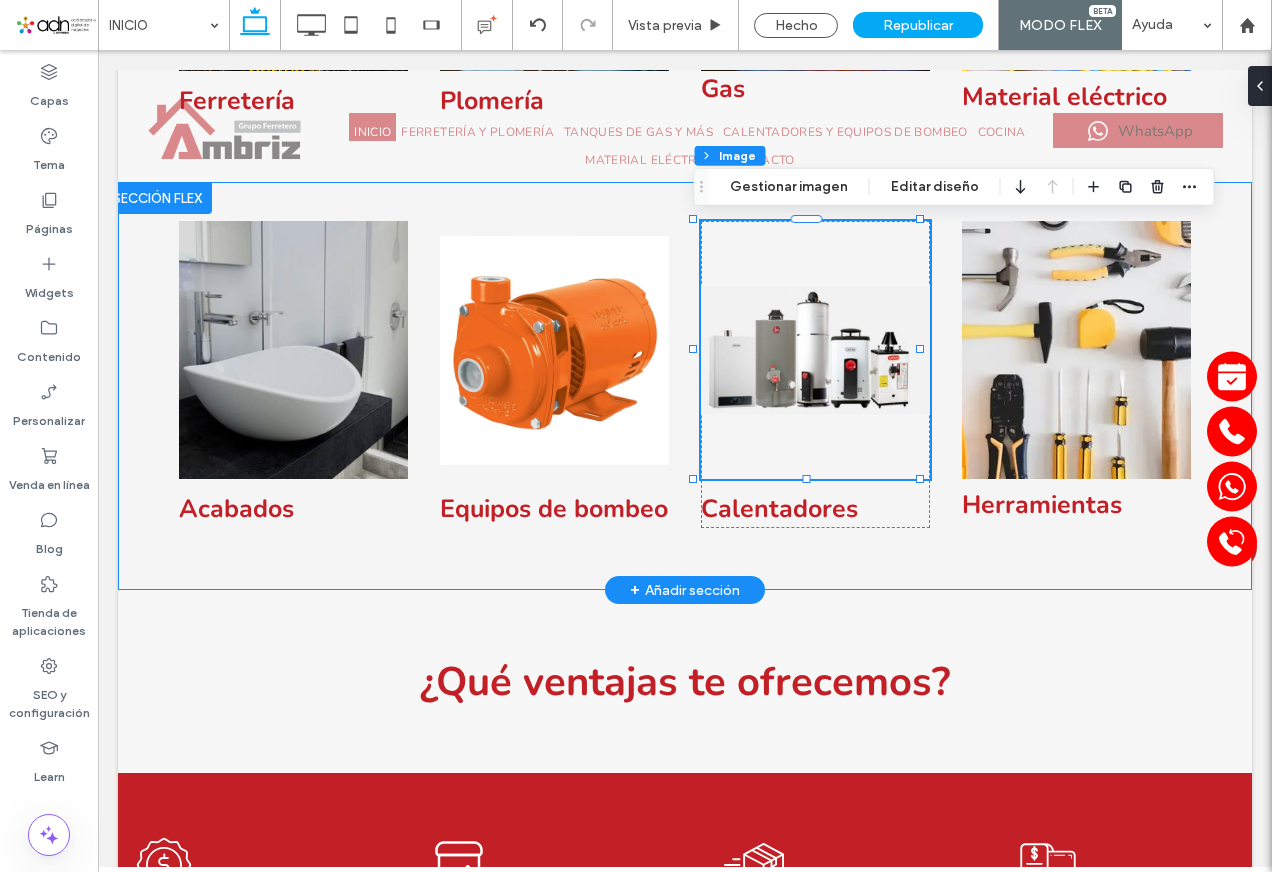 click on "Acabados
Equipos de bombeo
Calentadores
Herramientas ﻿" at bounding box center [685, 386] 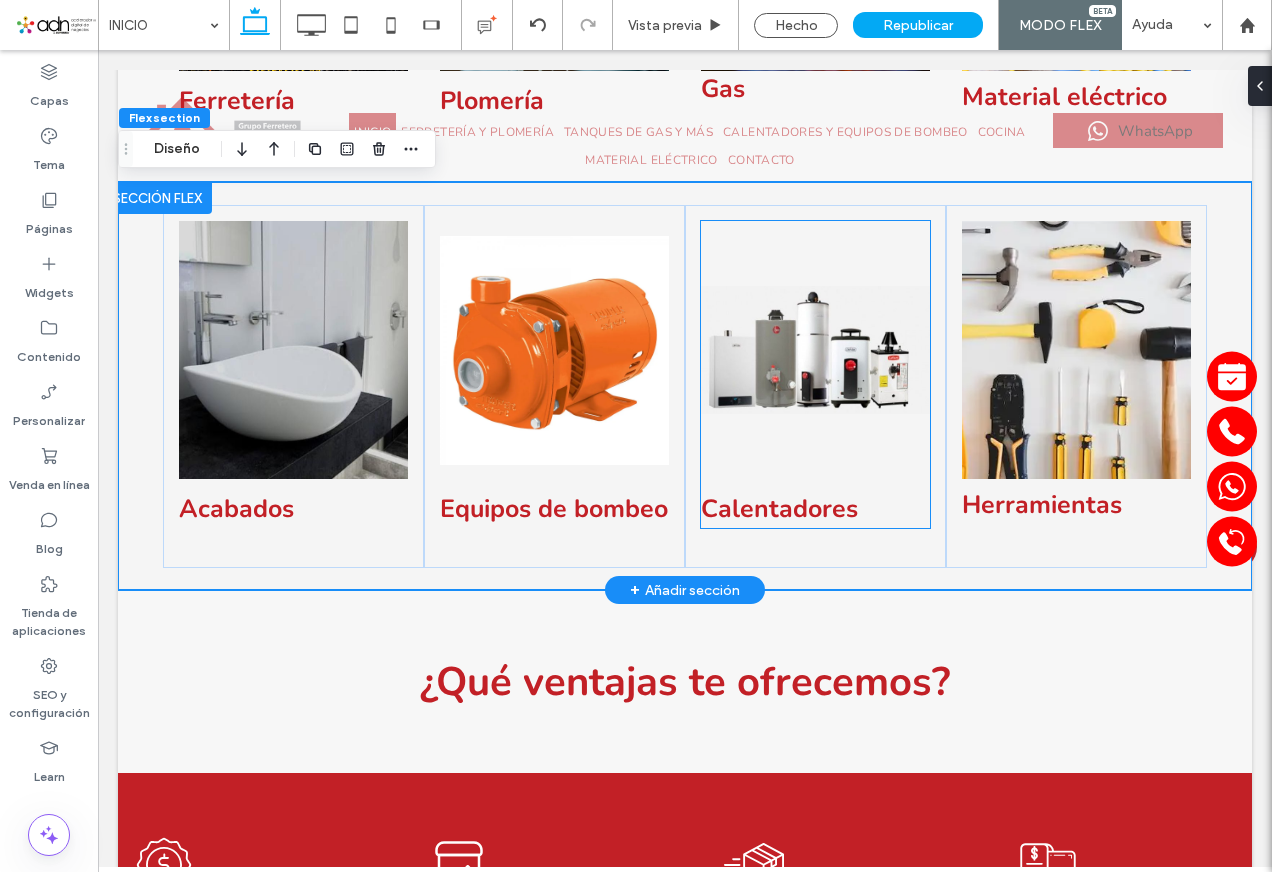 click at bounding box center (815, 350) 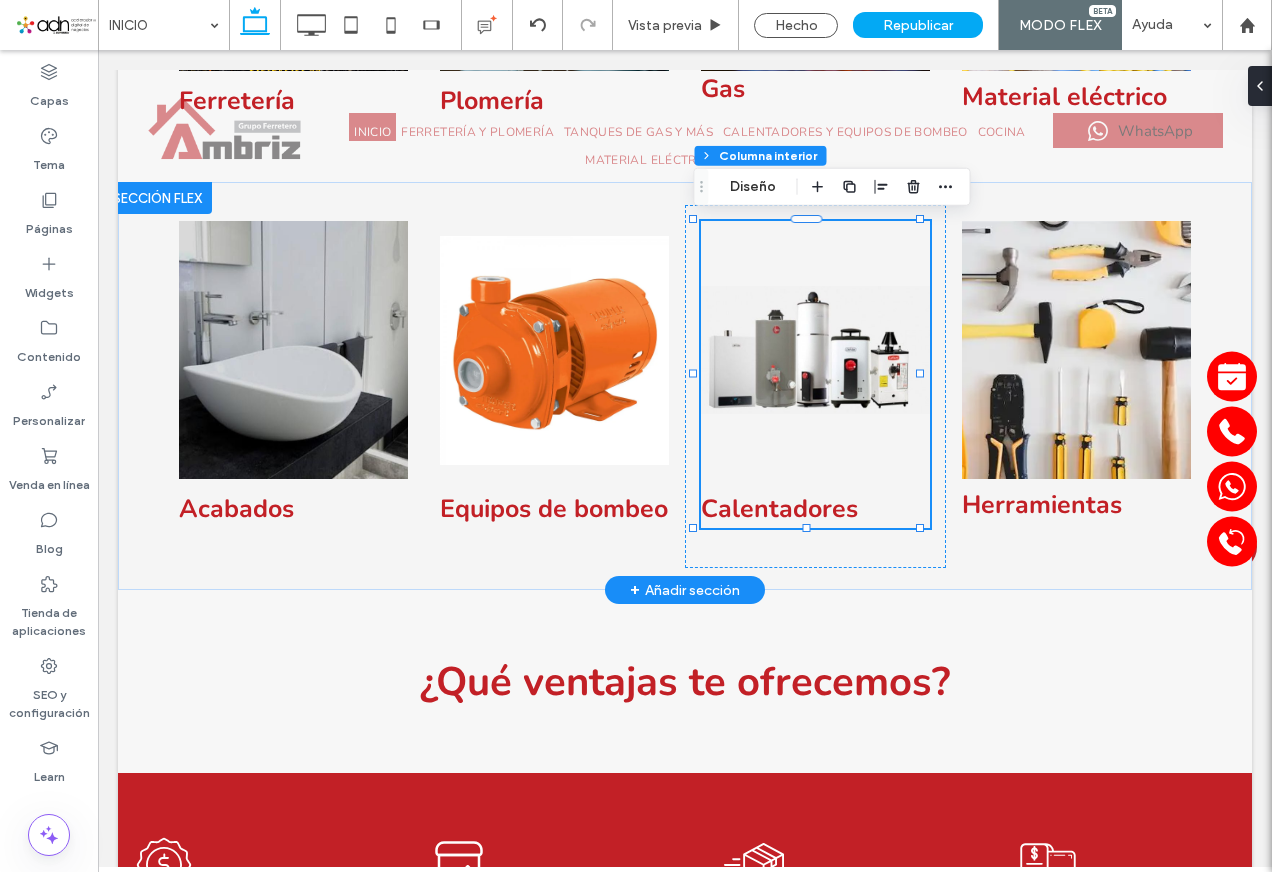type on "**" 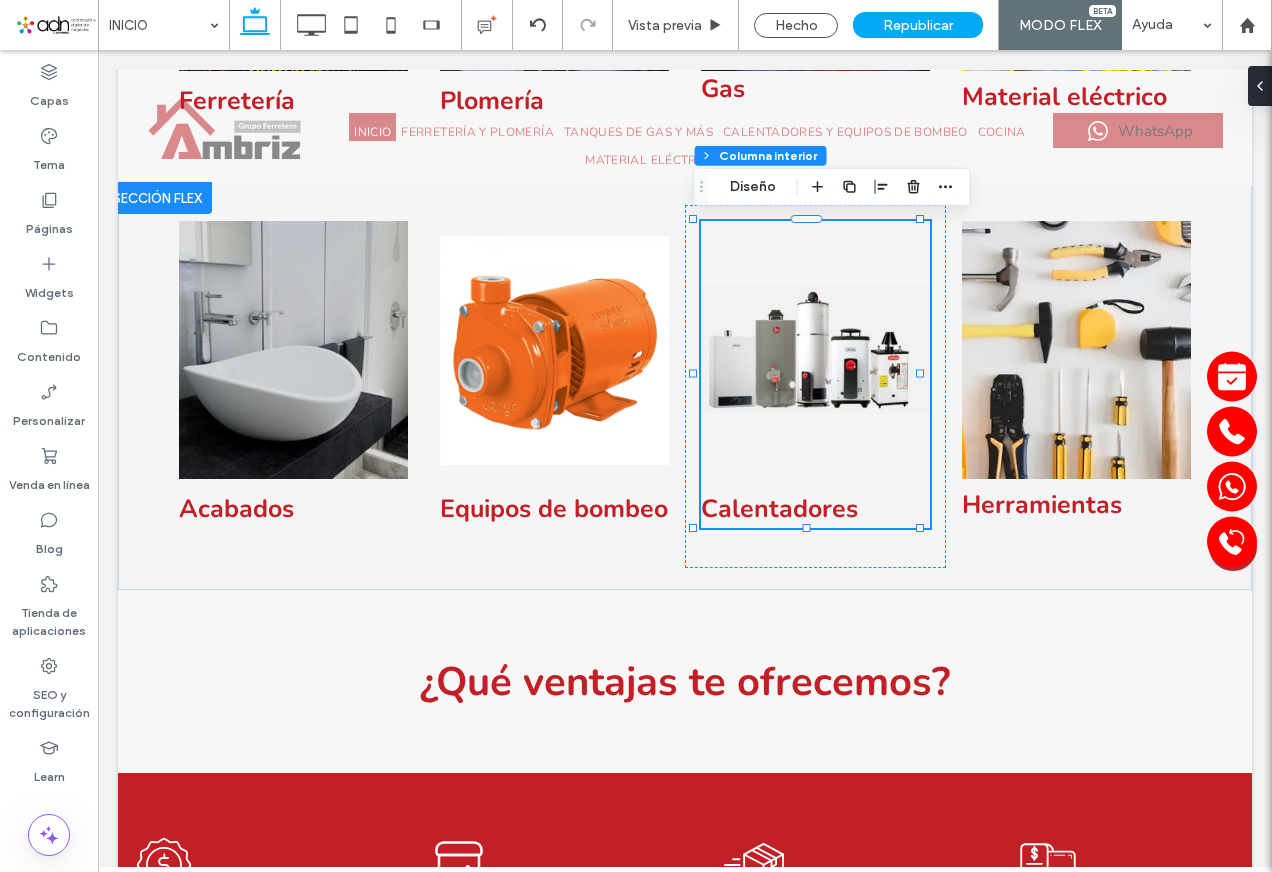 click on "Click To Paste     Click To Paste
INICIO
FERRETERÍA Y PLOMERÍA
TANQUES DE GAS Y MÁS
CALENTADORES Y EQUIPOS DE BOMBEO
COCINA
MATERIAL ELÉCTRICO
CONTACTO
Click To Paste     Click To Paste
WhatsApp
Click To Paste     Click To Paste
Haga doble clic para salir del modo Flex
encabezado
Grupo Ferretero Ambriz de [CITY]
con el surtido más extenso
Cotiza tus artículos ferreteros
Sección Hacer clic para editar en modo Flex + Añadir sección
Contacto
Sección +" at bounding box center [685, 1284] 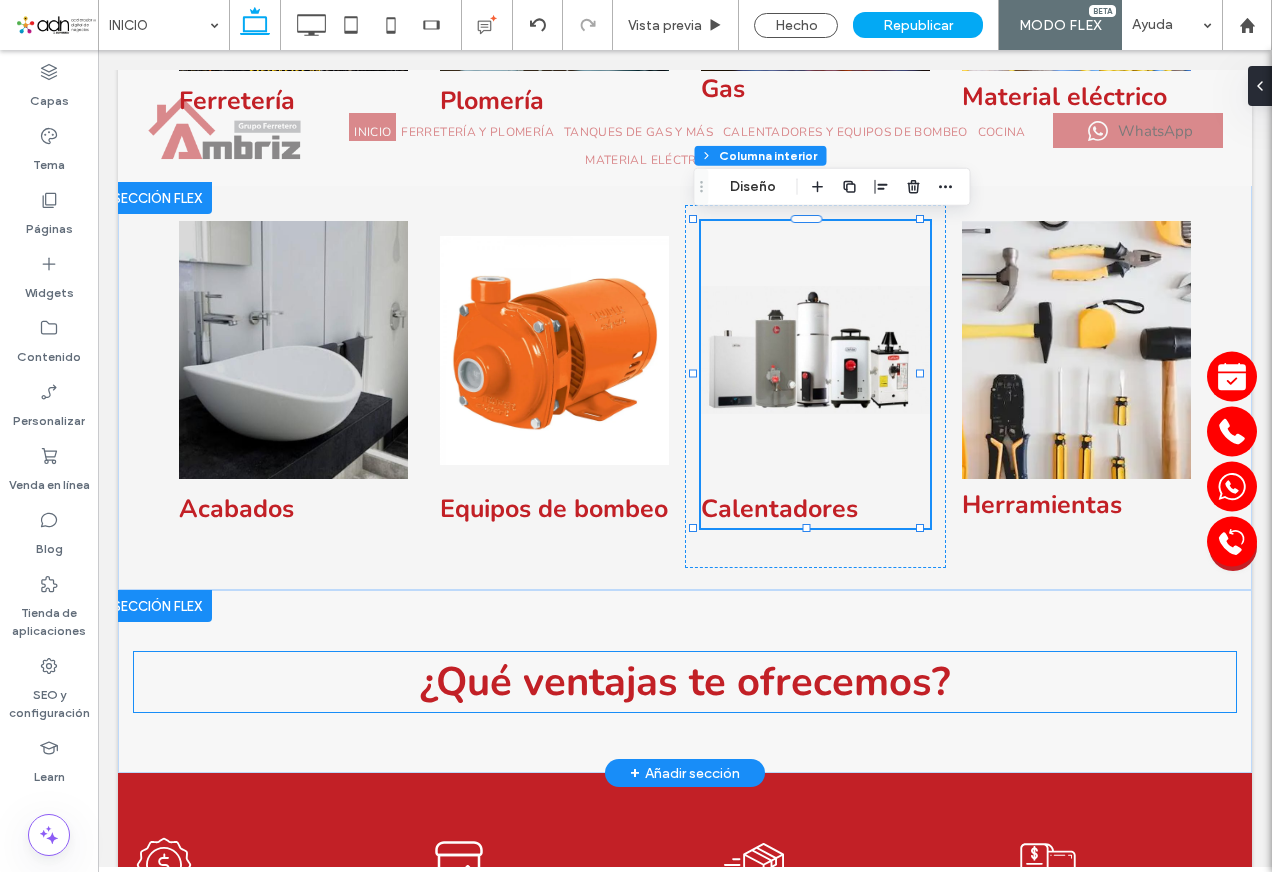 click on "¿Qué ventajas te ofrecemos?" at bounding box center (685, 682) 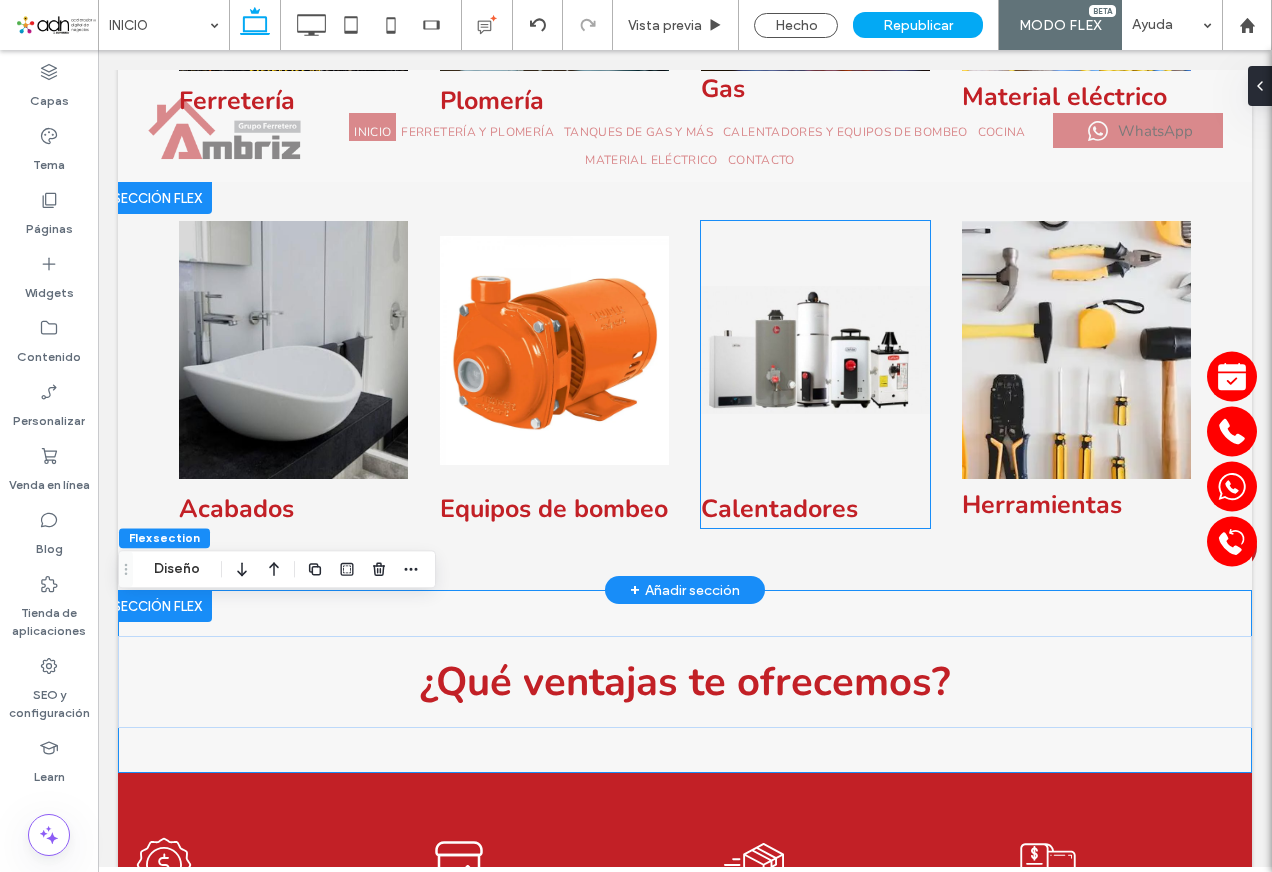 click at bounding box center [815, 350] 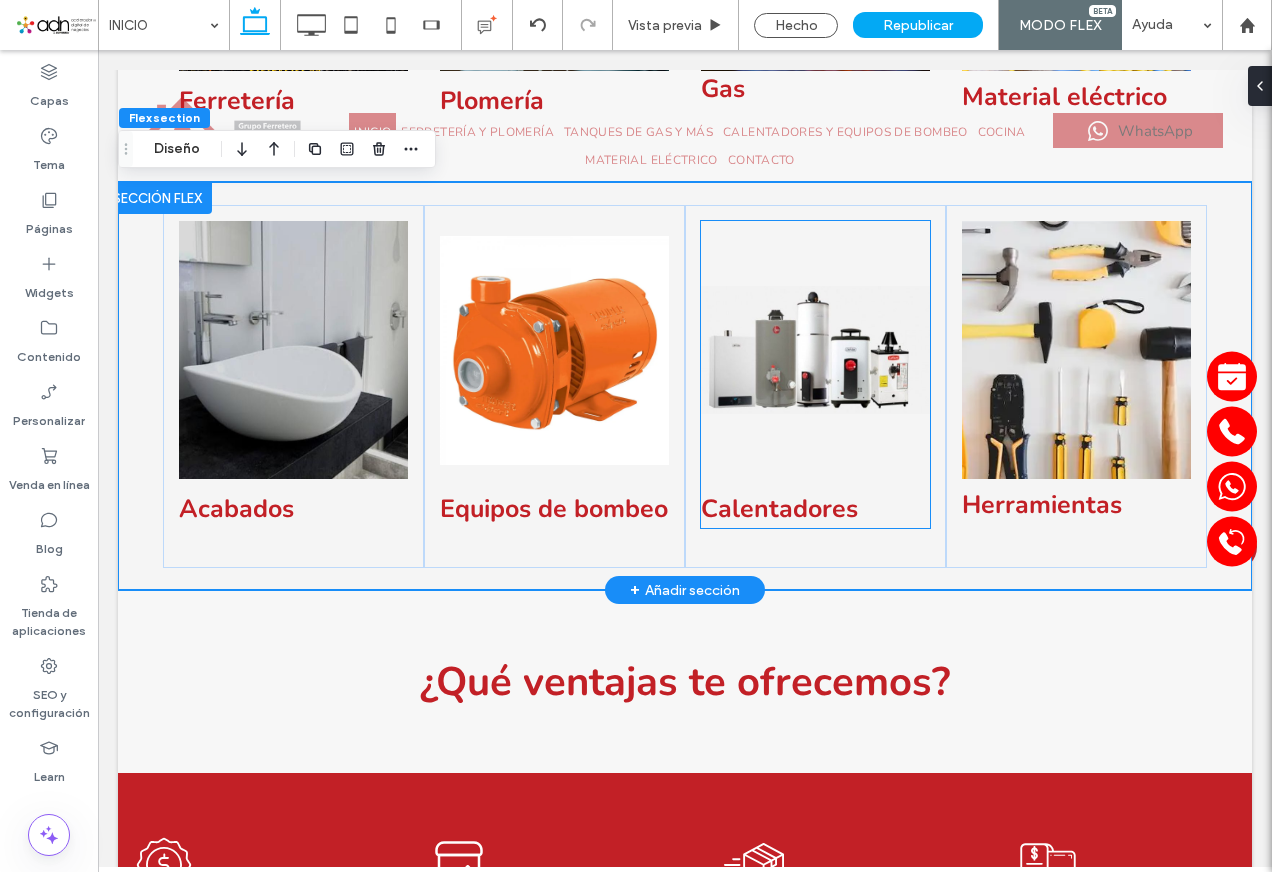 click at bounding box center (815, 350) 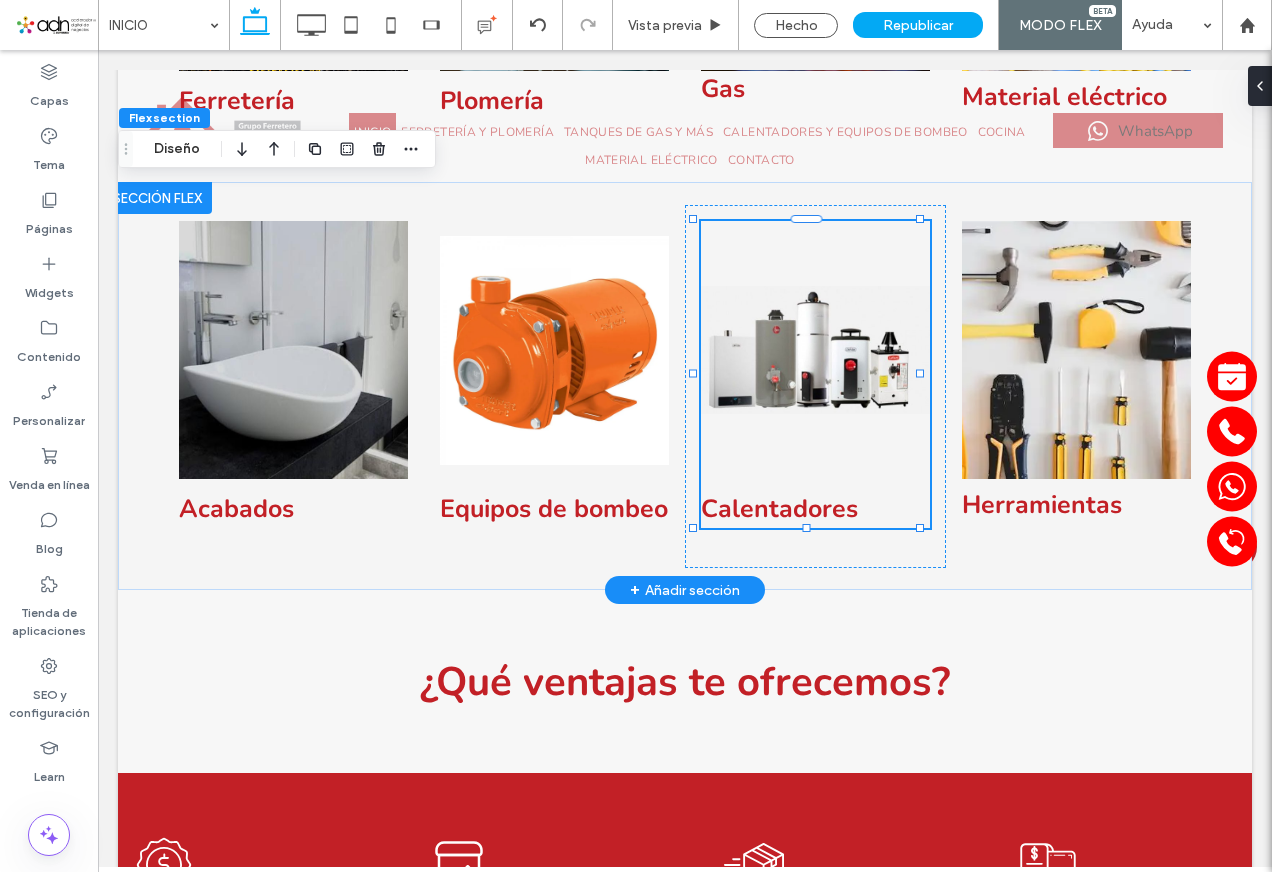 click at bounding box center [815, 350] 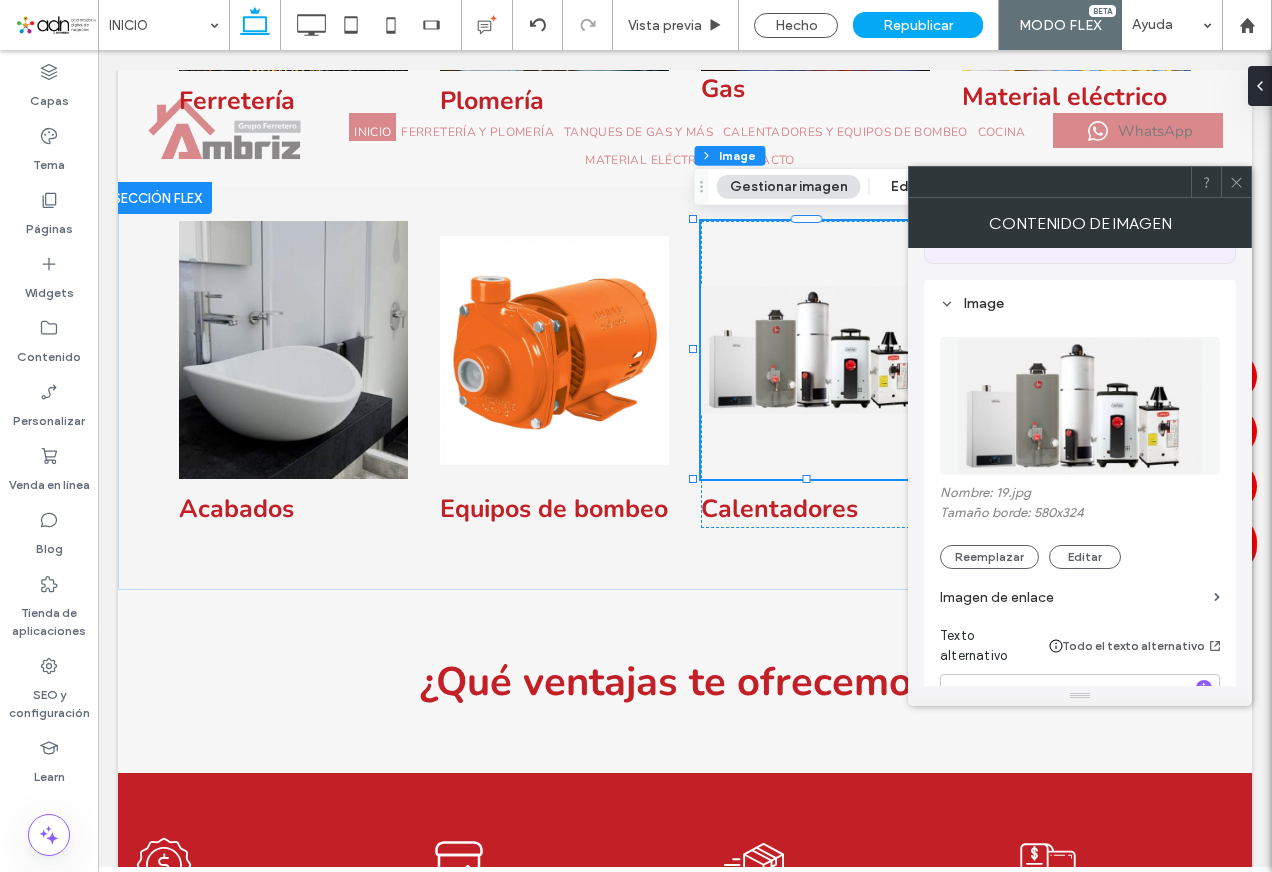 scroll, scrollTop: 300, scrollLeft: 0, axis: vertical 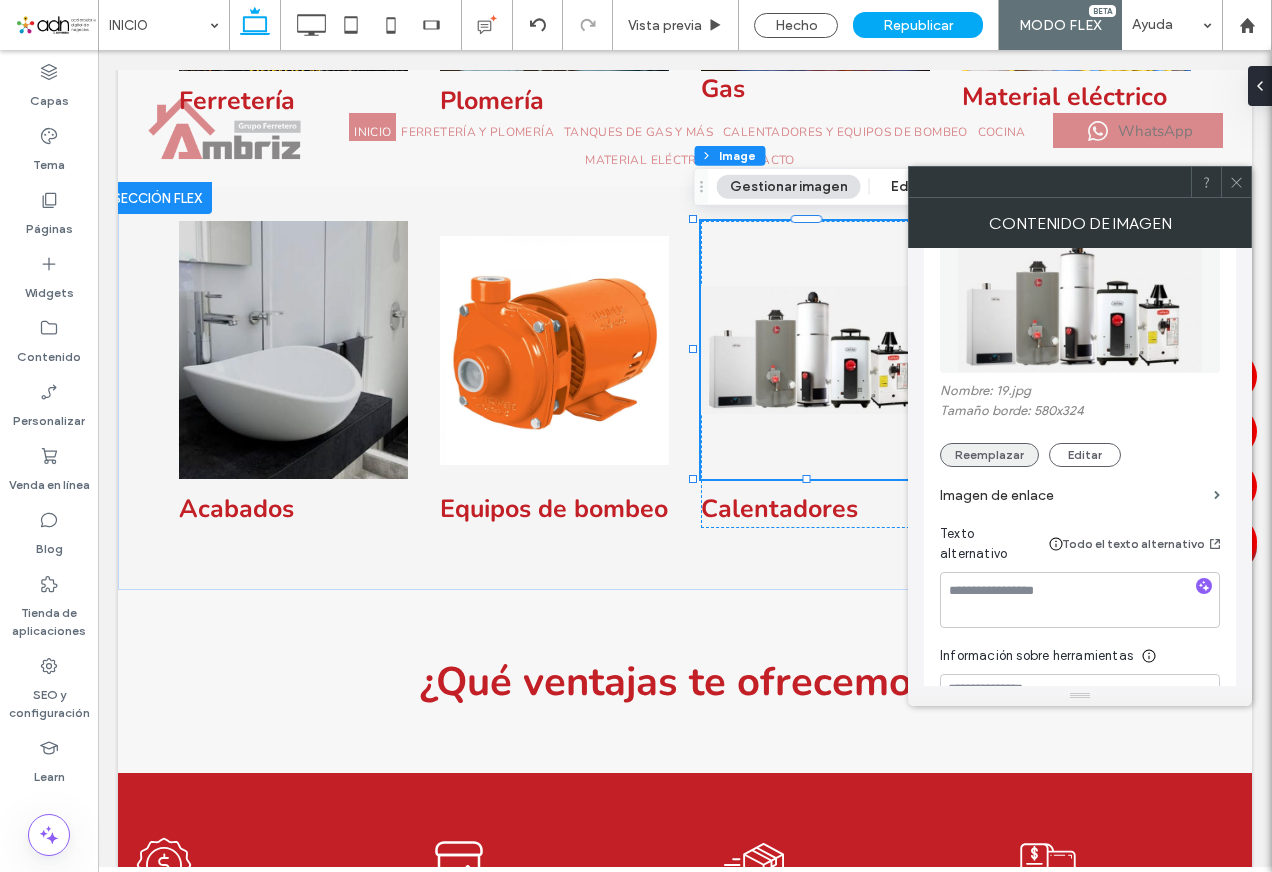 click on "Reemplazar" at bounding box center (989, 455) 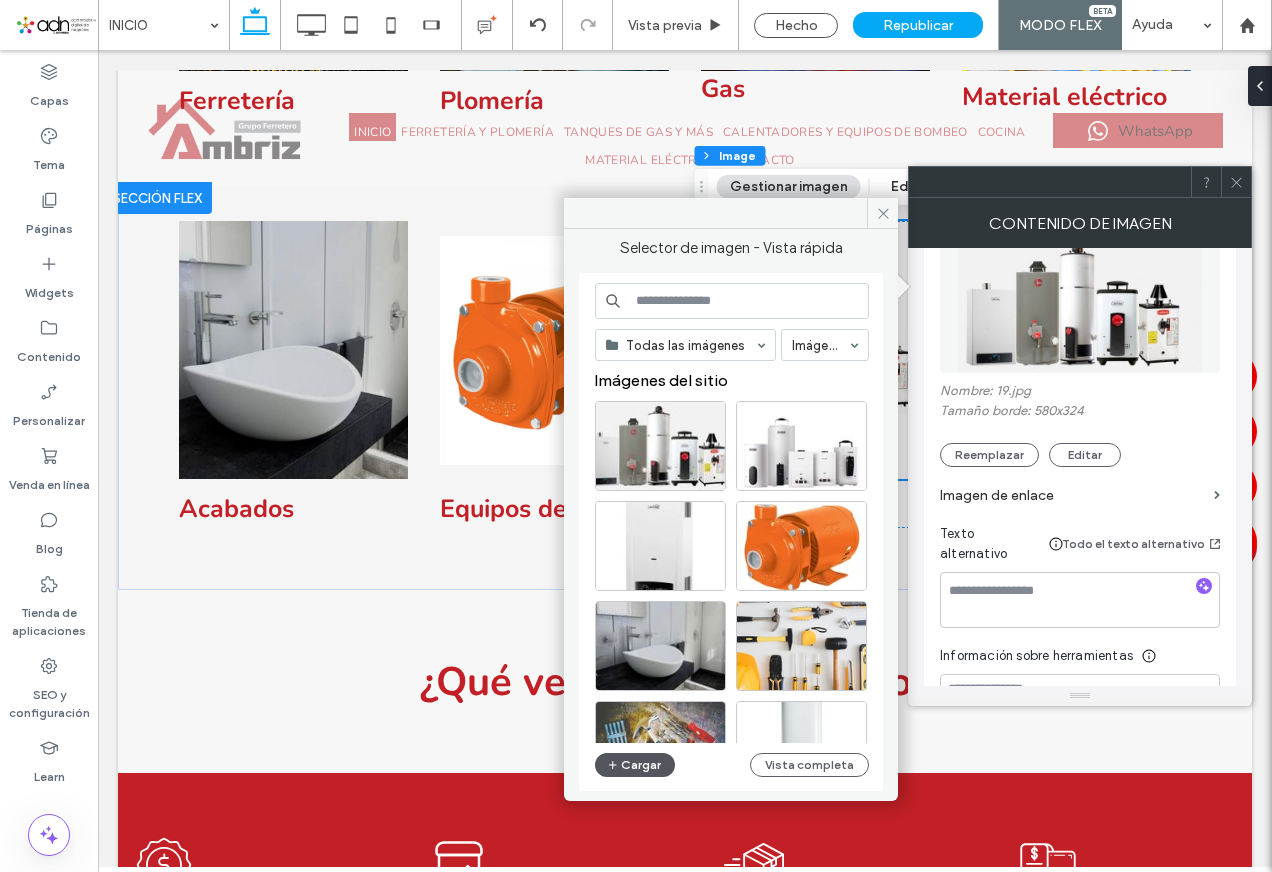 click on "Cargar" at bounding box center (635, 765) 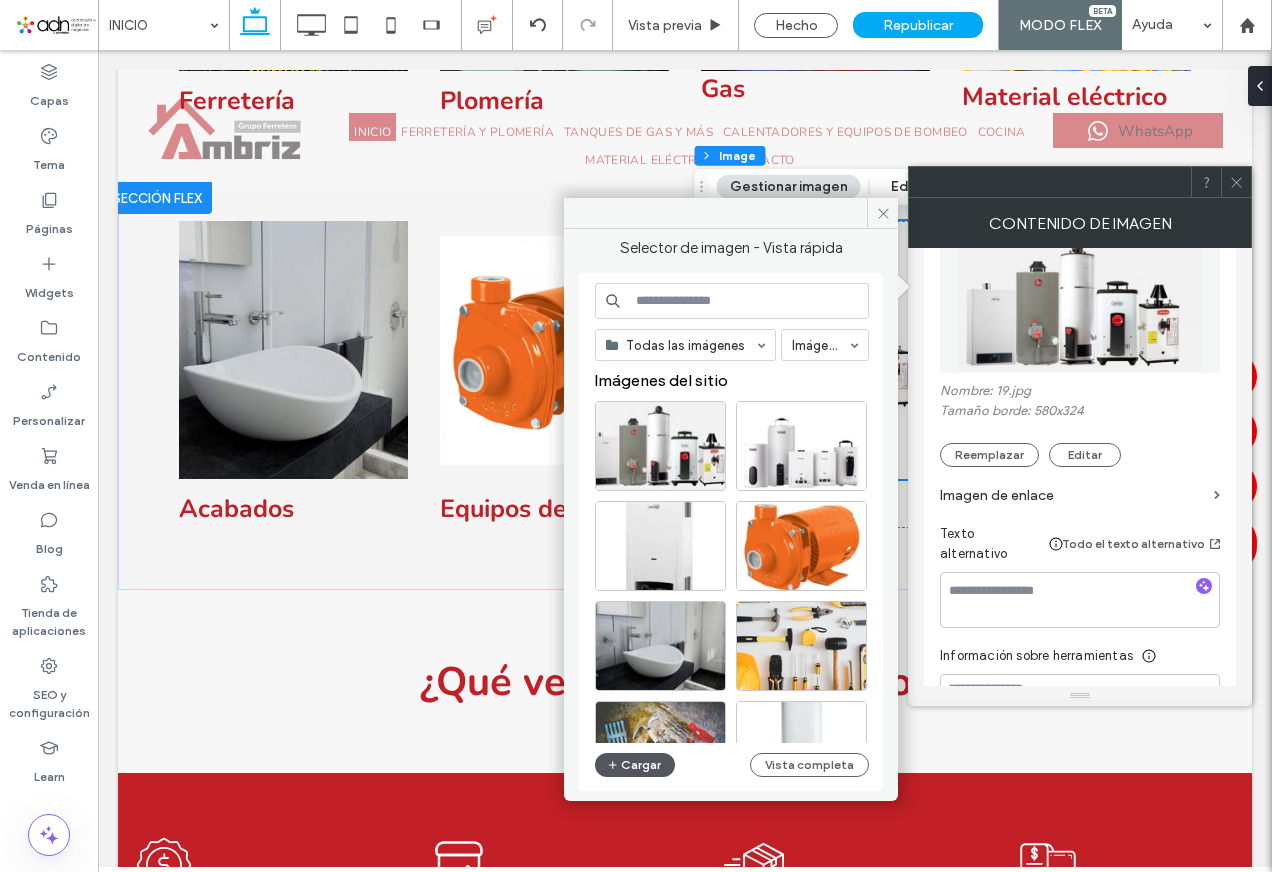 click 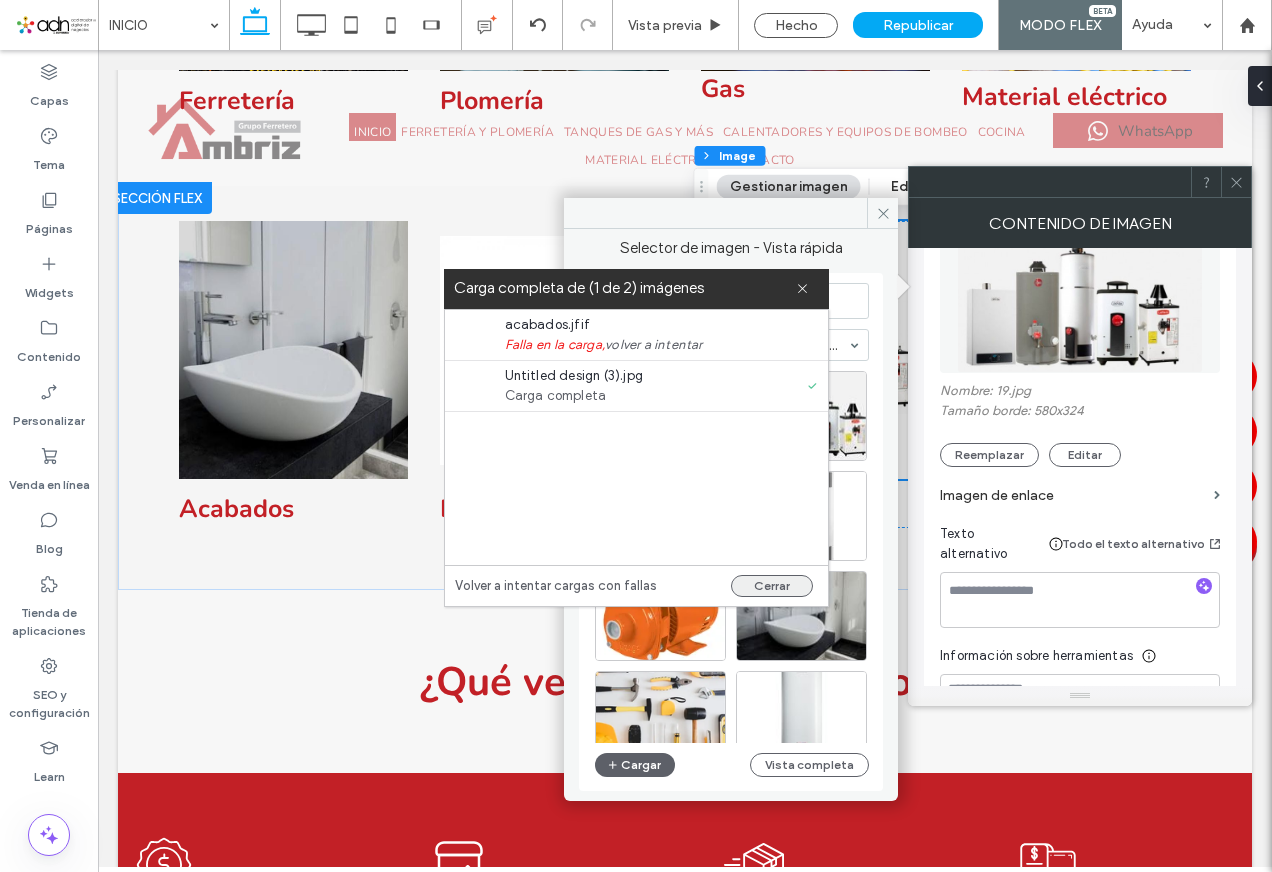 click on "Cerrar" at bounding box center [772, 586] 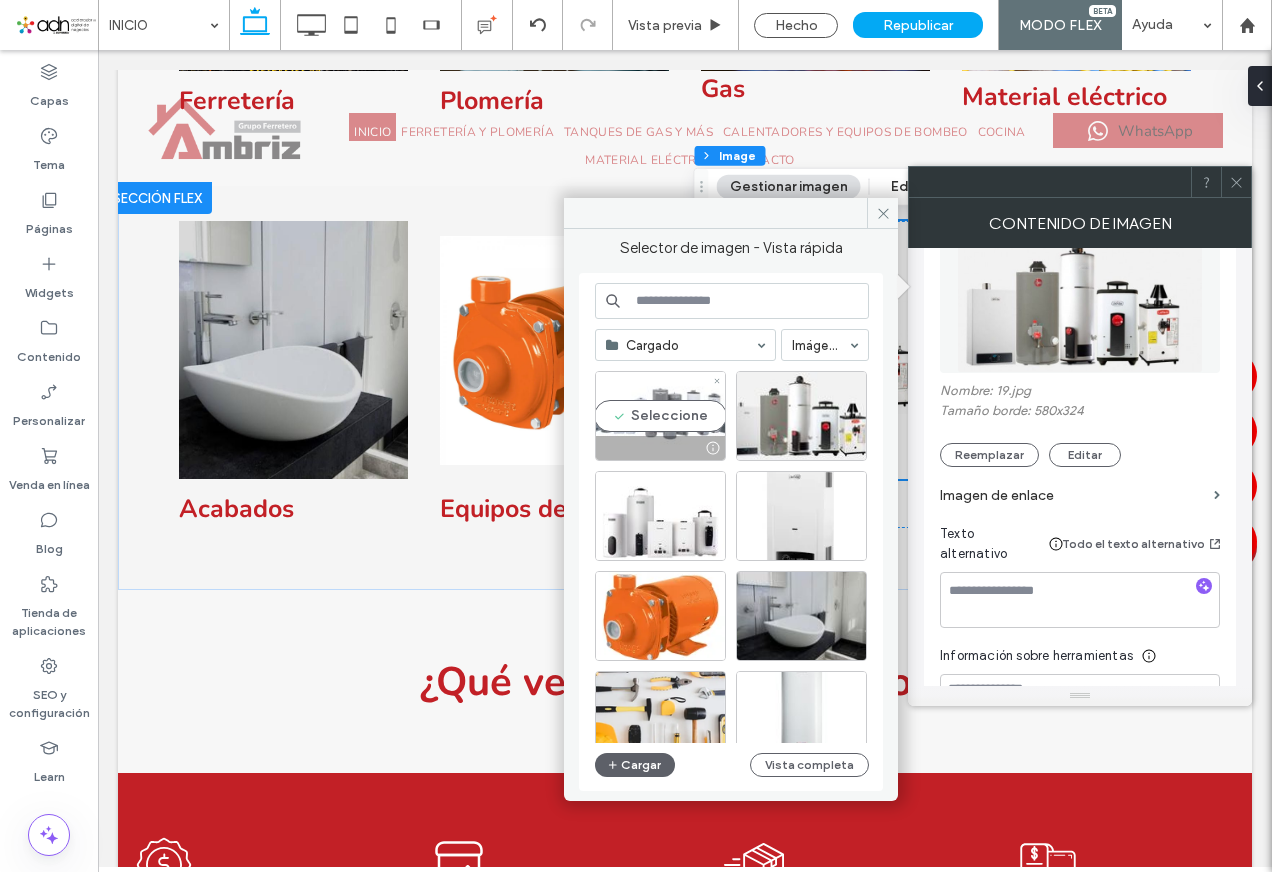 click on "Seleccione" at bounding box center (660, 416) 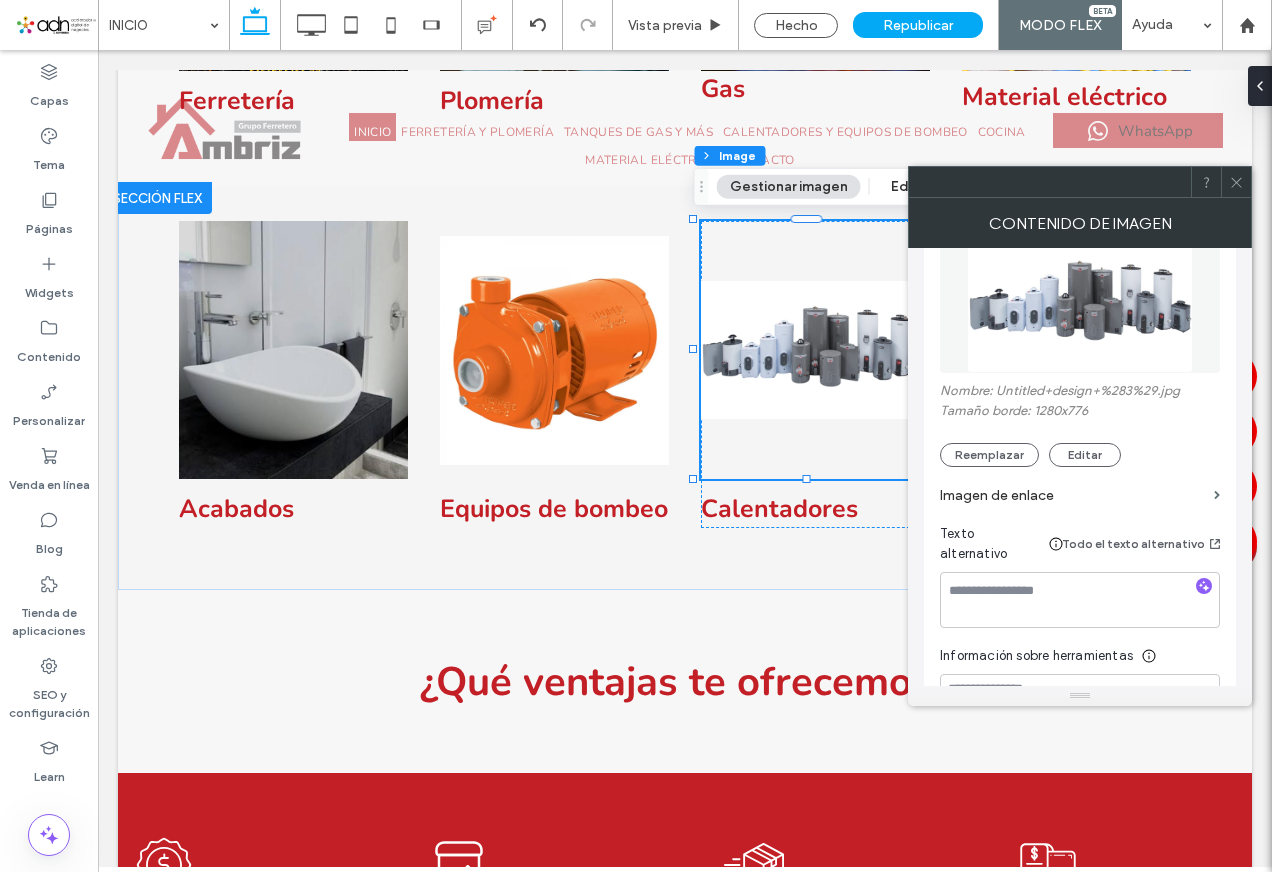 click 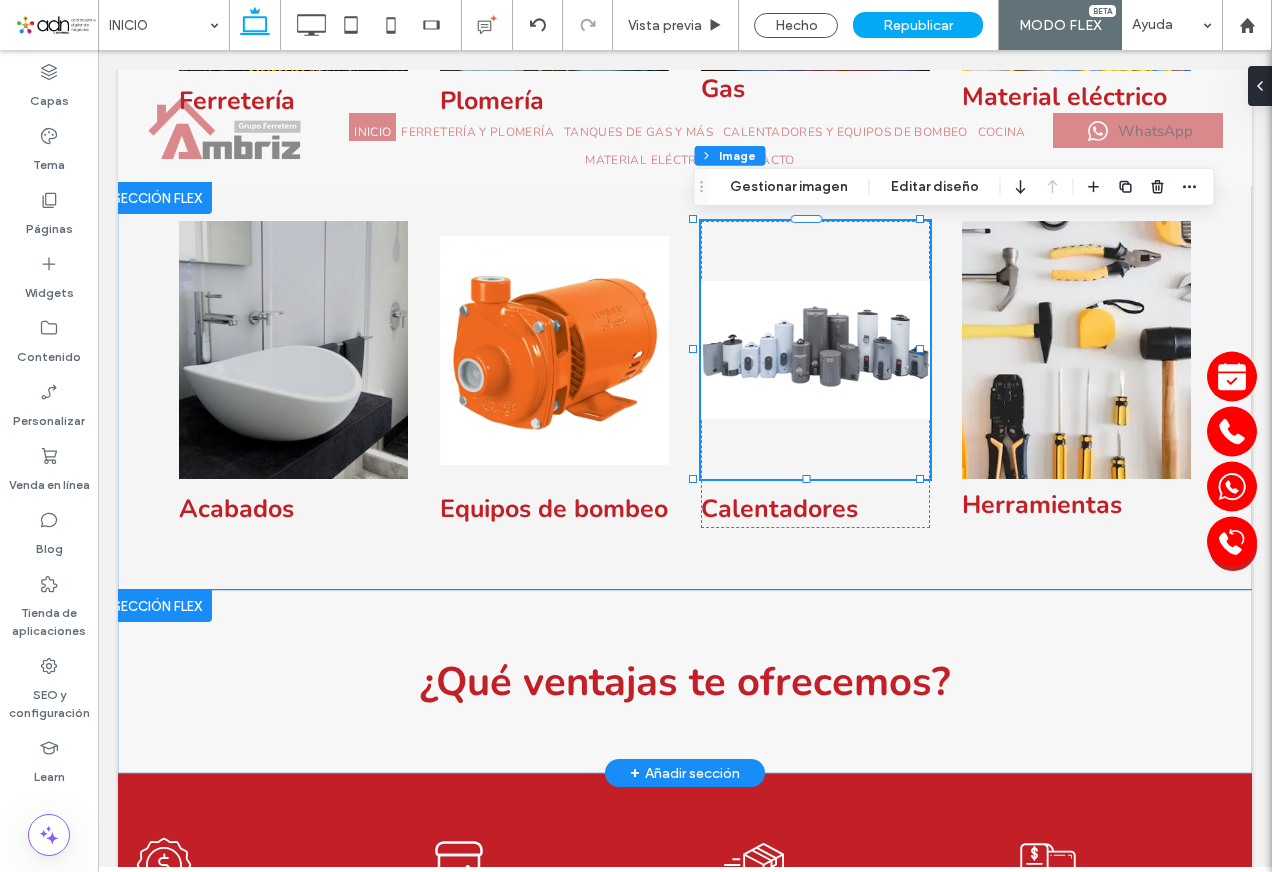click on "¿Qué ventajas te ofrecemos?" at bounding box center [685, 681] 